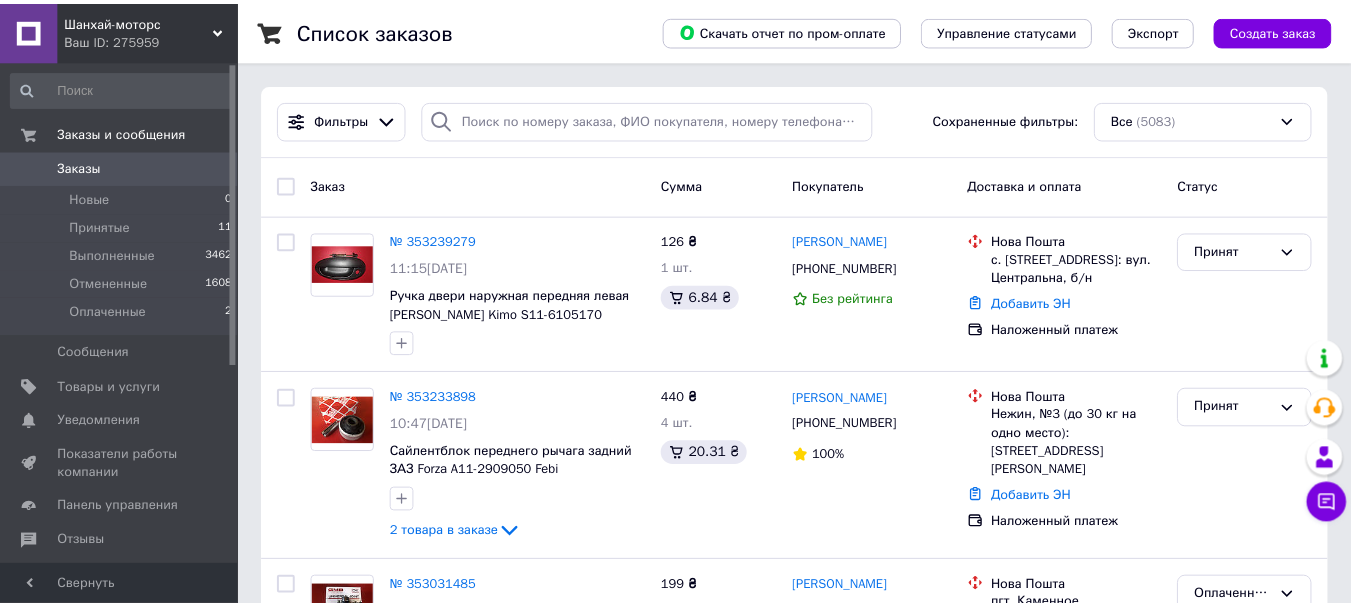 scroll, scrollTop: 0, scrollLeft: 0, axis: both 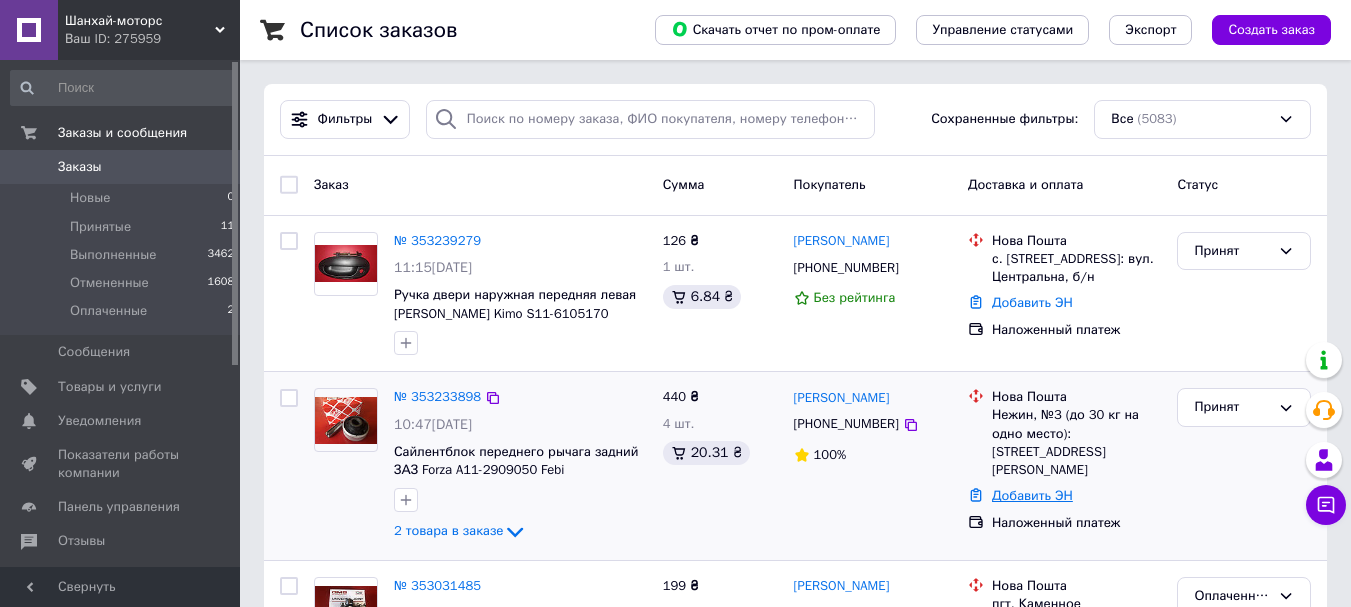 click on "Добавить ЭН" at bounding box center [1032, 495] 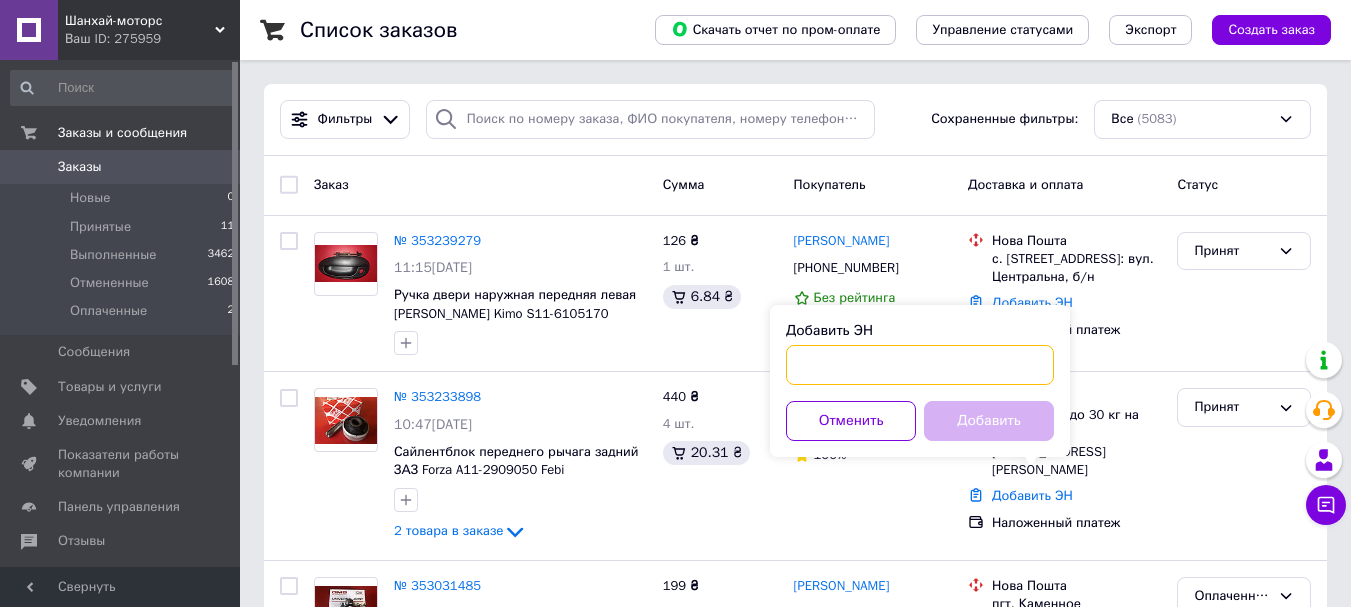 click on "Добавить ЭН" at bounding box center [920, 365] 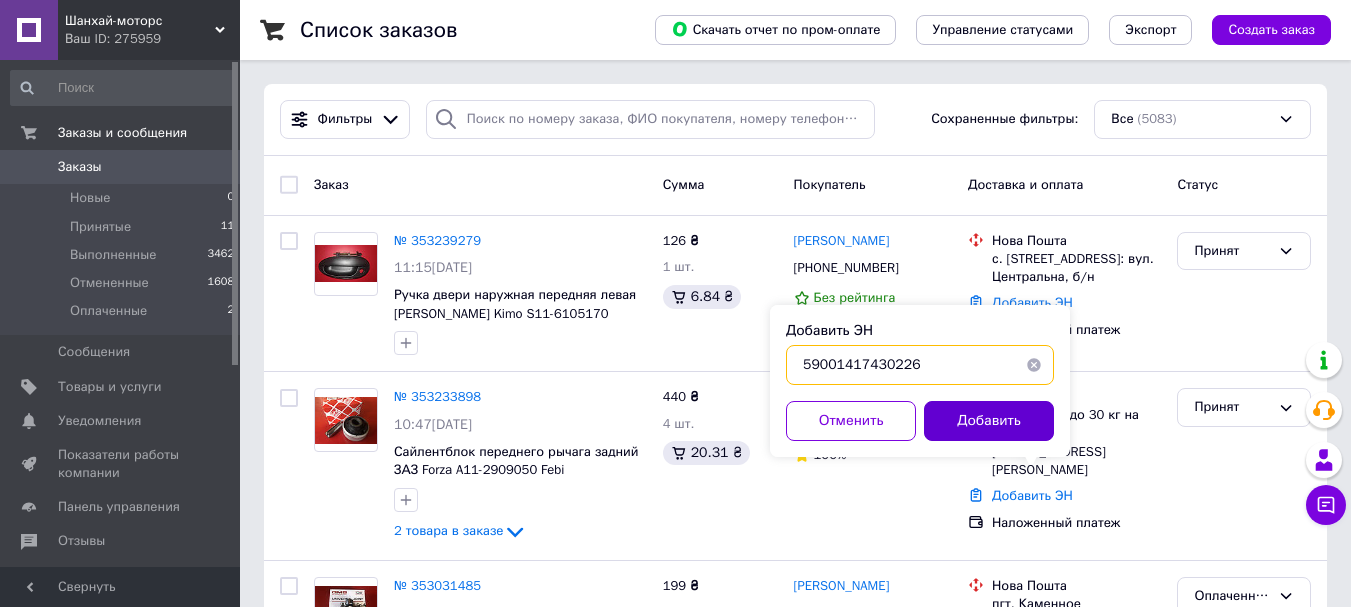 type on "59001417430226" 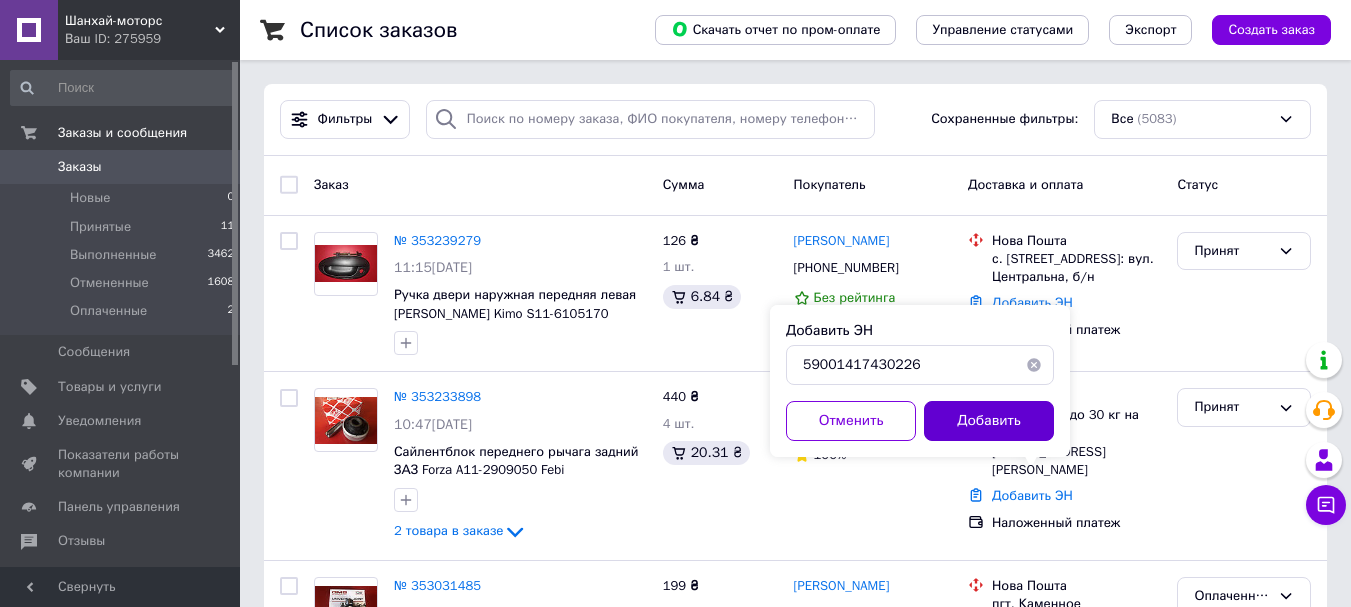 click on "Добавить" at bounding box center [989, 421] 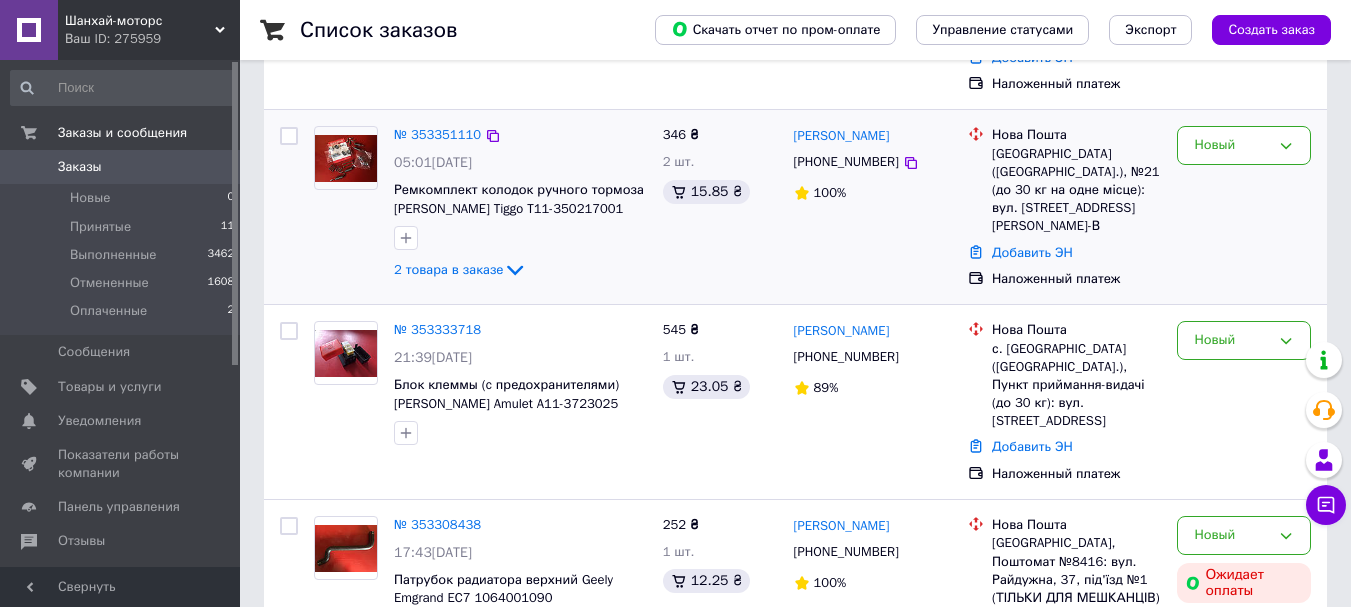 scroll, scrollTop: 200, scrollLeft: 0, axis: vertical 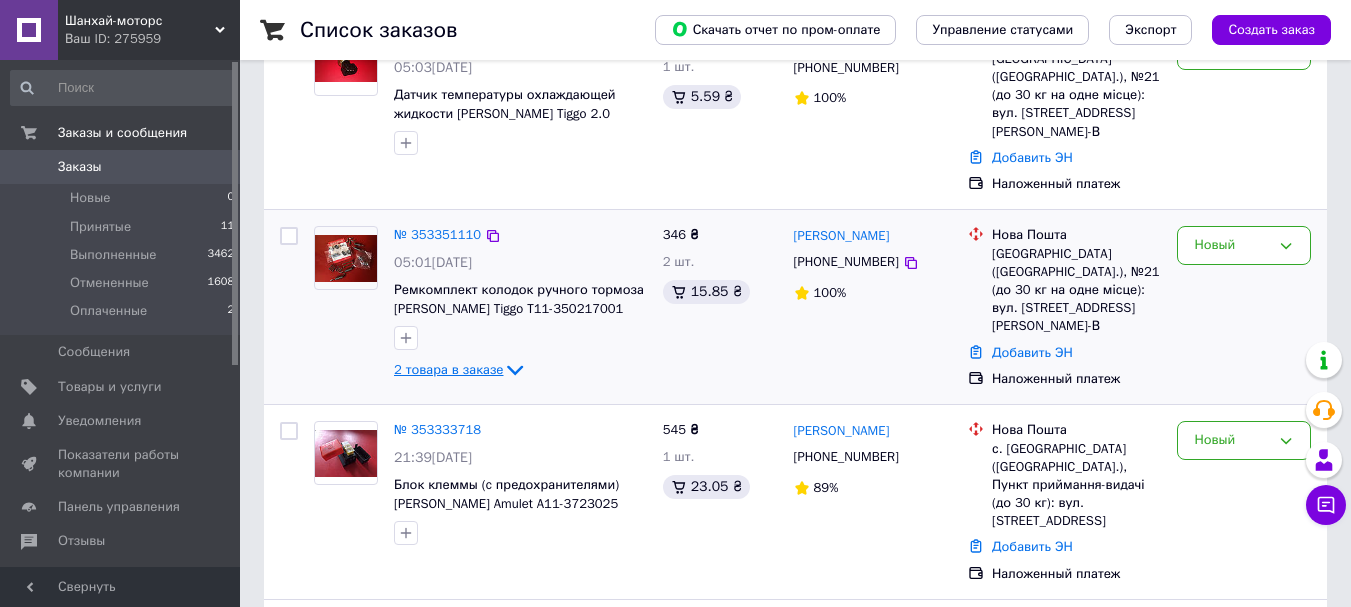 click on "2 товара в заказе" at bounding box center [448, 369] 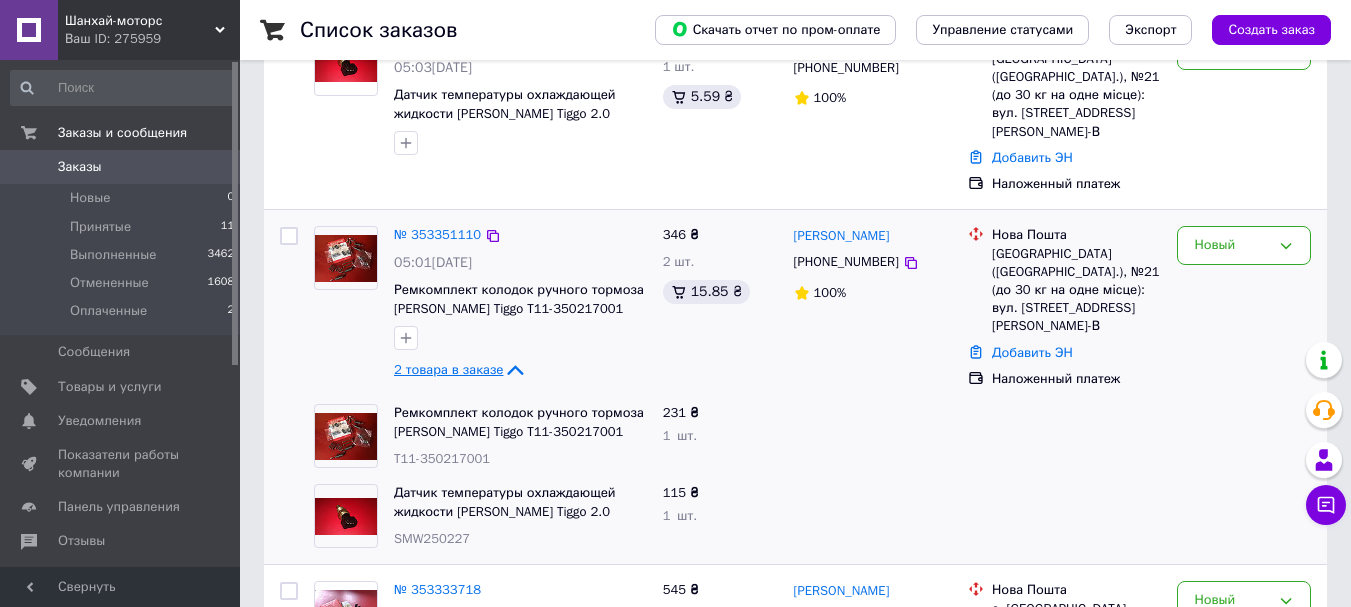 click on "2 товара в заказе" at bounding box center [448, 369] 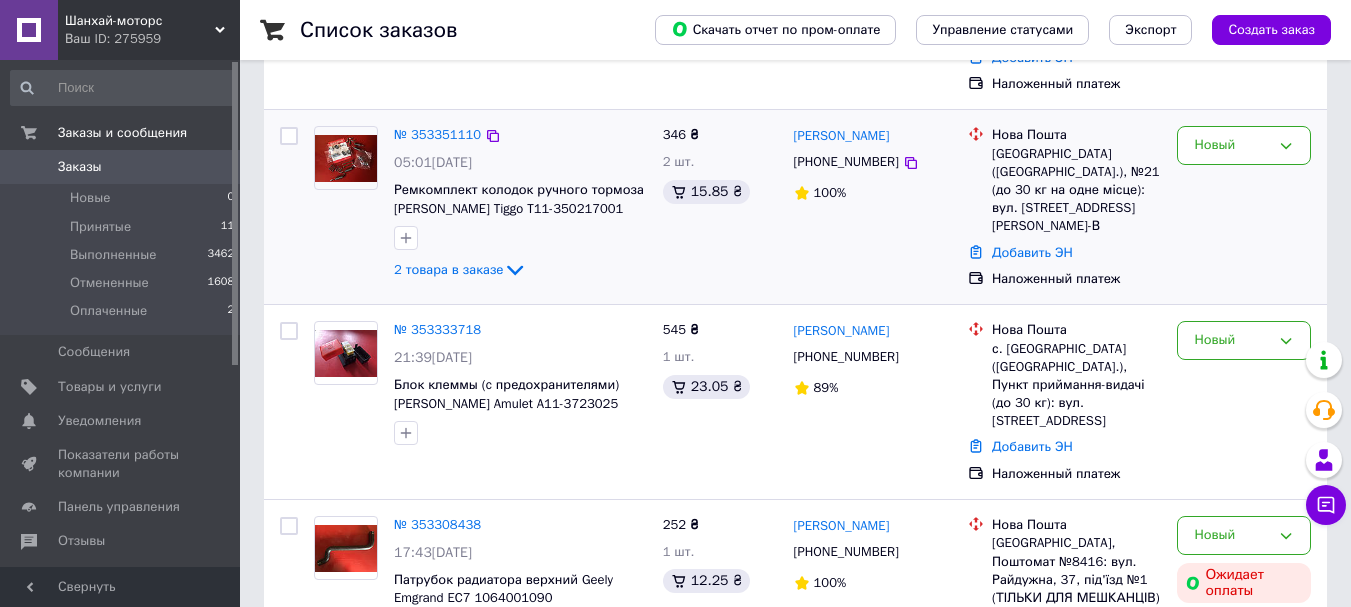 scroll, scrollTop: 500, scrollLeft: 0, axis: vertical 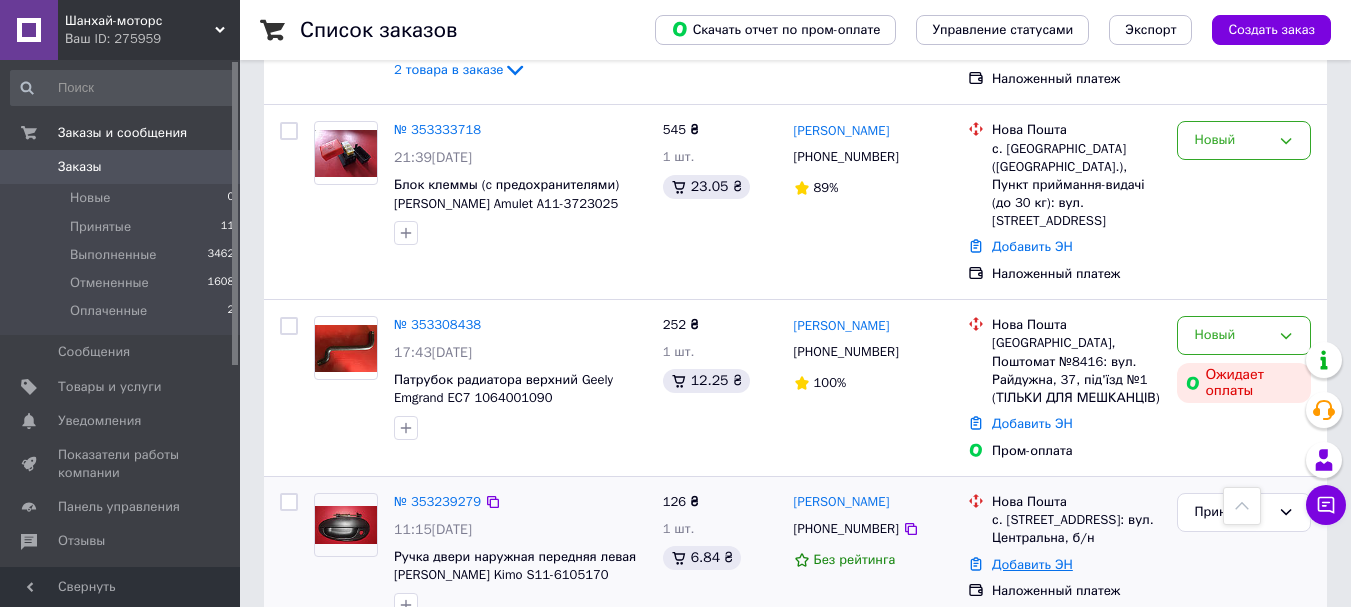 click on "Добавить ЭН" at bounding box center [1032, 564] 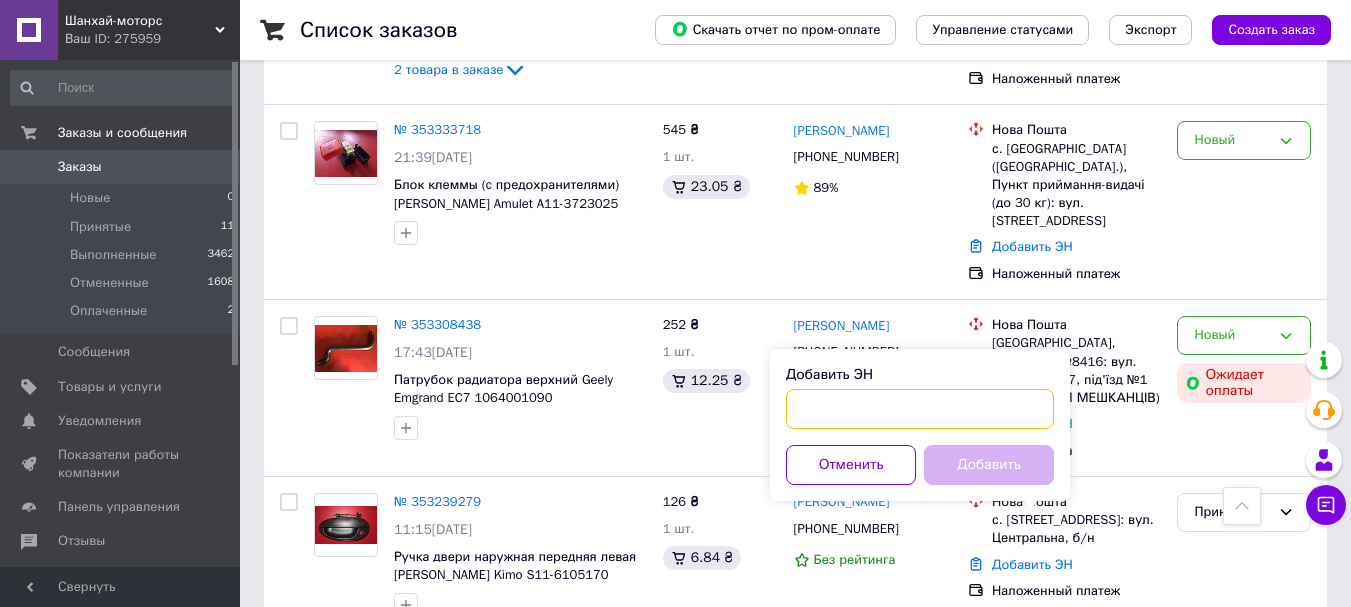 paste on "20400467648413" 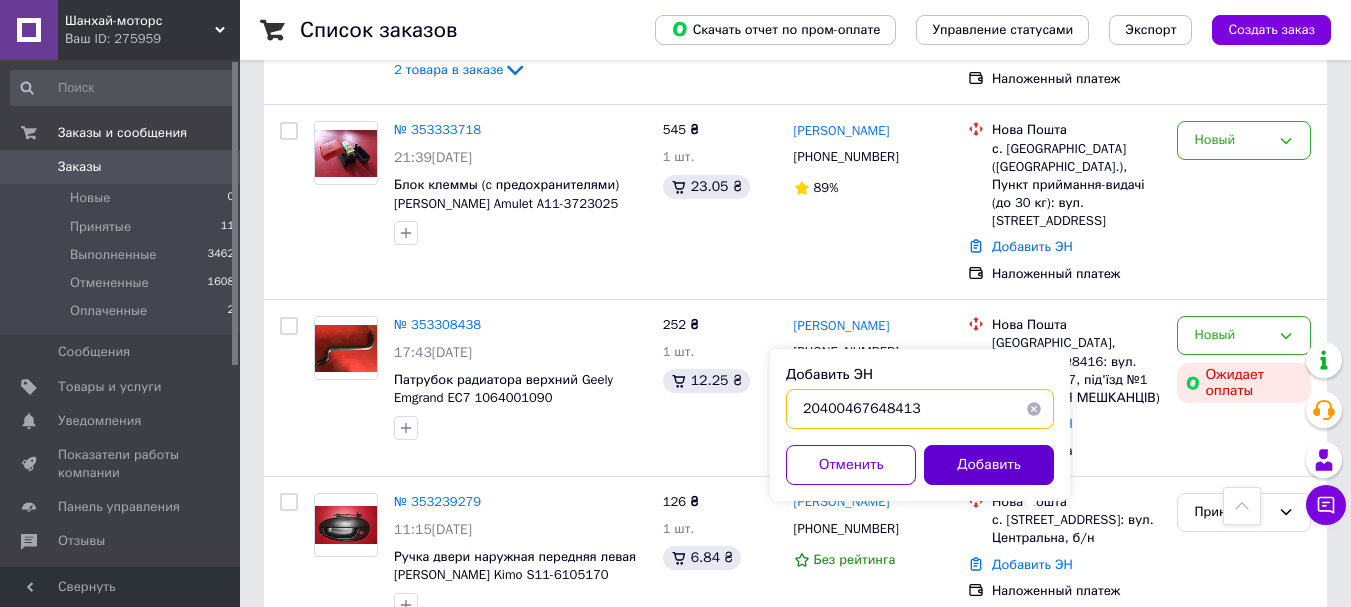 type on "20400467648413" 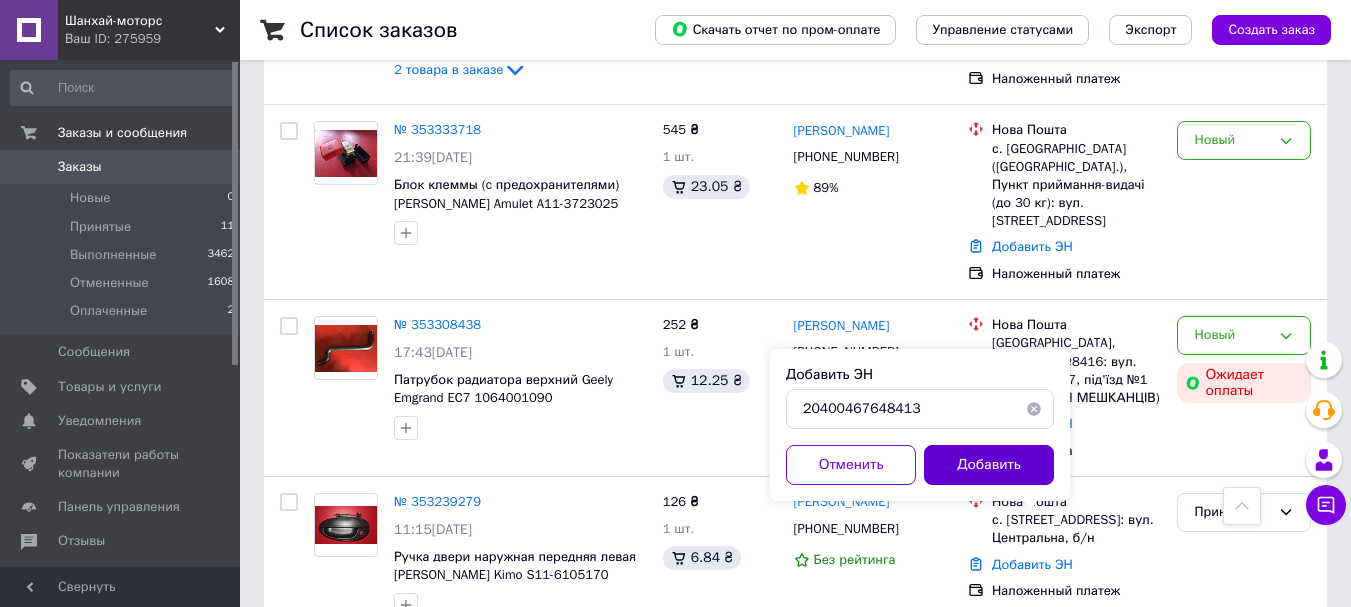 click on "Добавить" at bounding box center (989, 465) 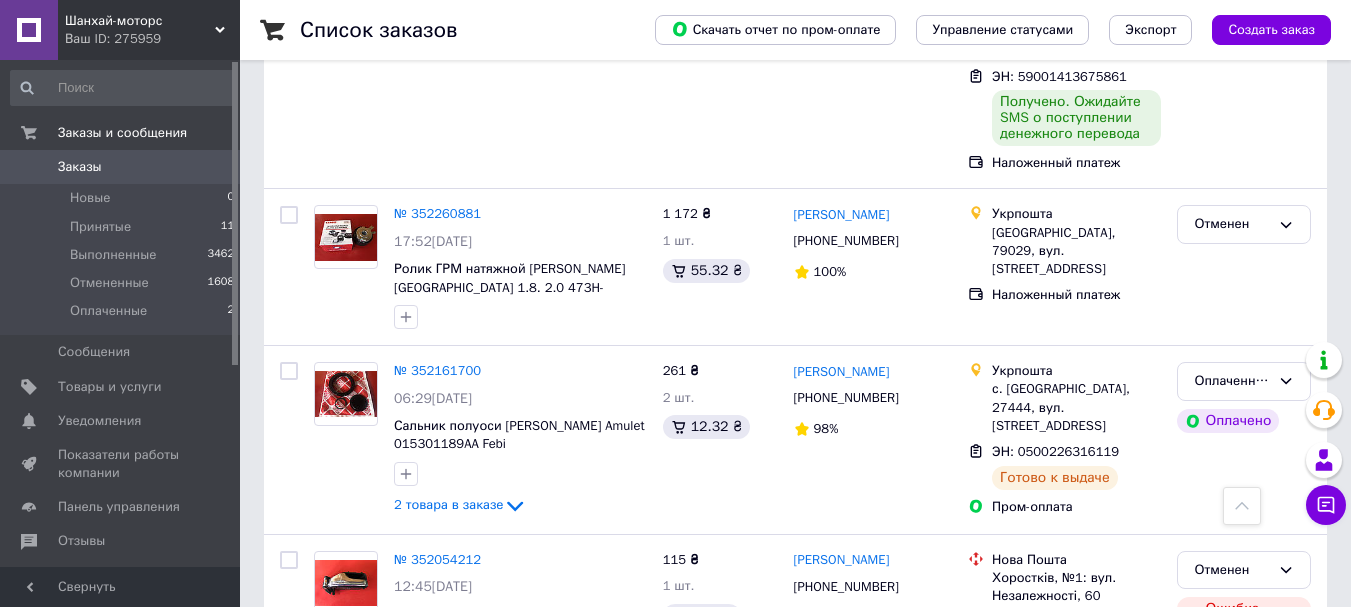 scroll, scrollTop: 3700, scrollLeft: 0, axis: vertical 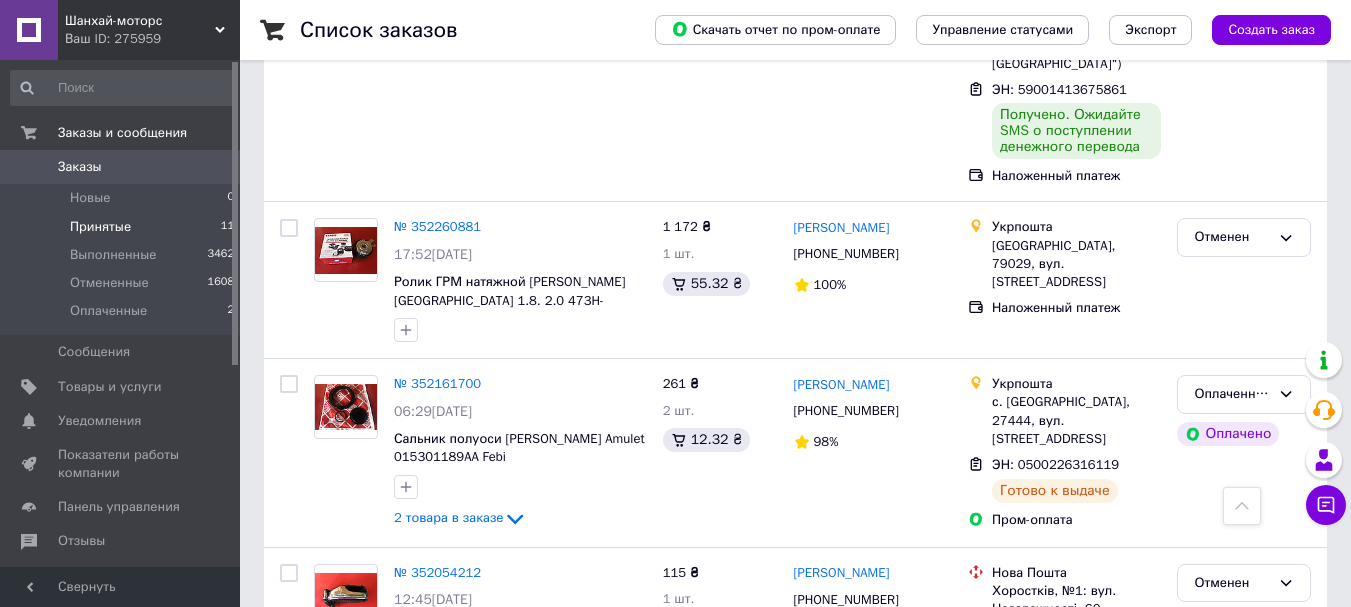 click on "Принятые" at bounding box center [100, 227] 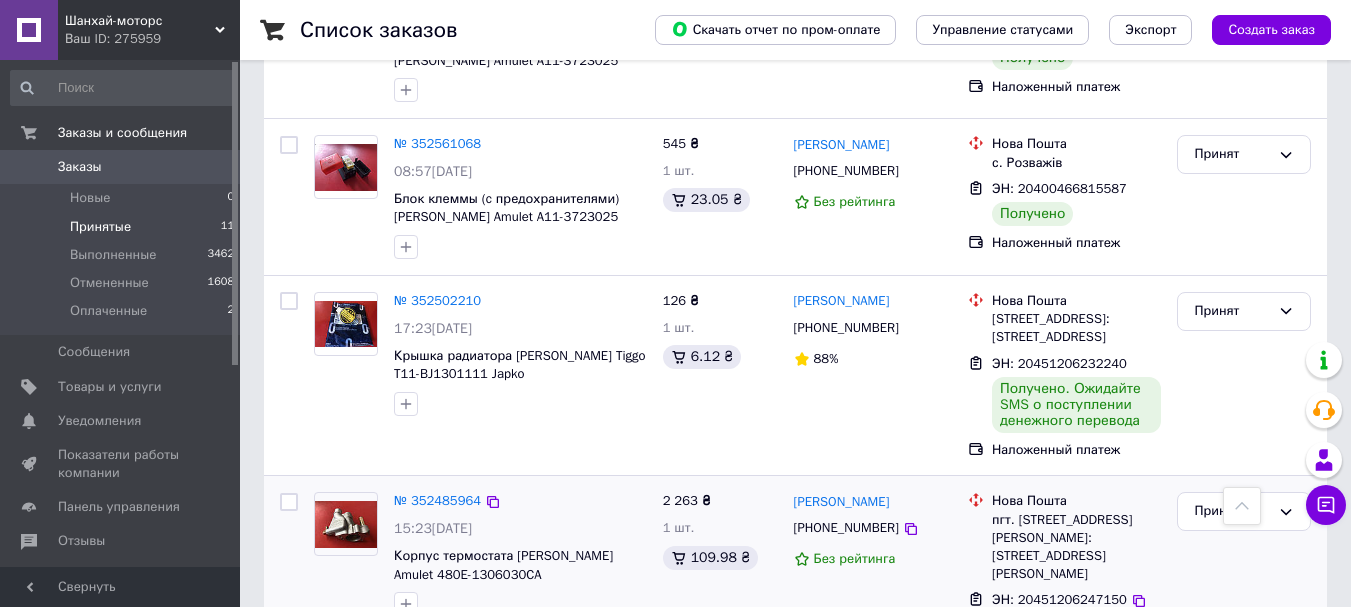 scroll, scrollTop: 871, scrollLeft: 0, axis: vertical 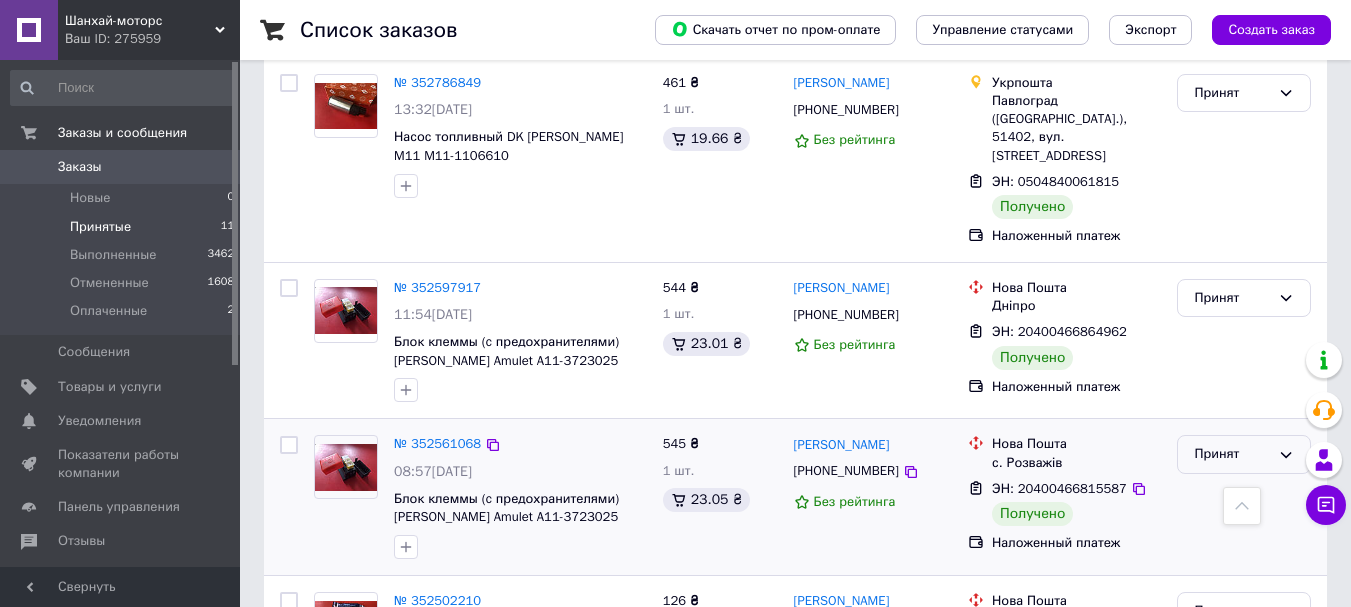 click on "Принят" at bounding box center (1232, 454) 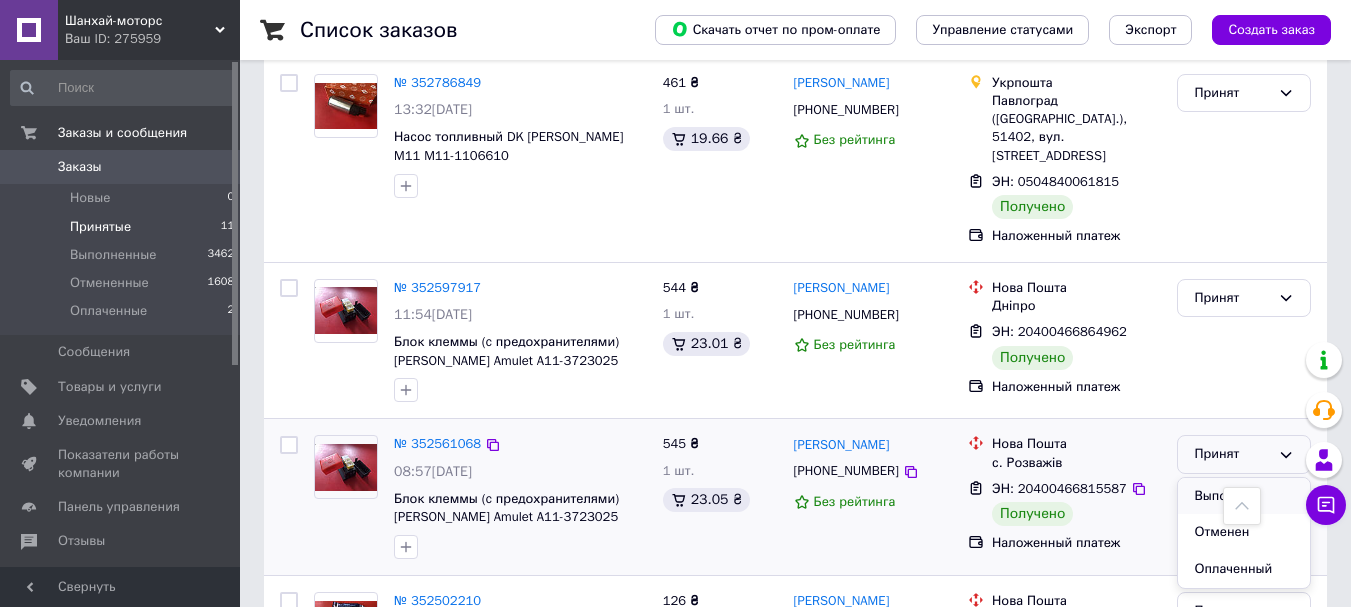 click on "Выполнен" at bounding box center (1244, 496) 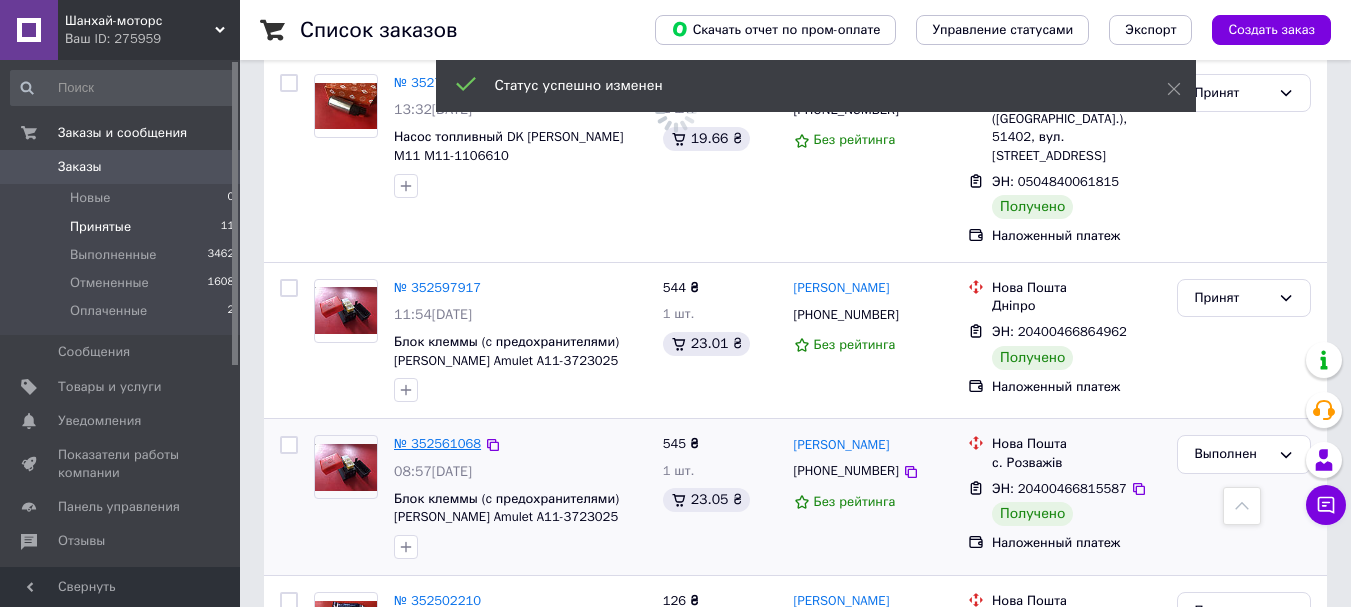 click on "№ 352561068" at bounding box center [437, 443] 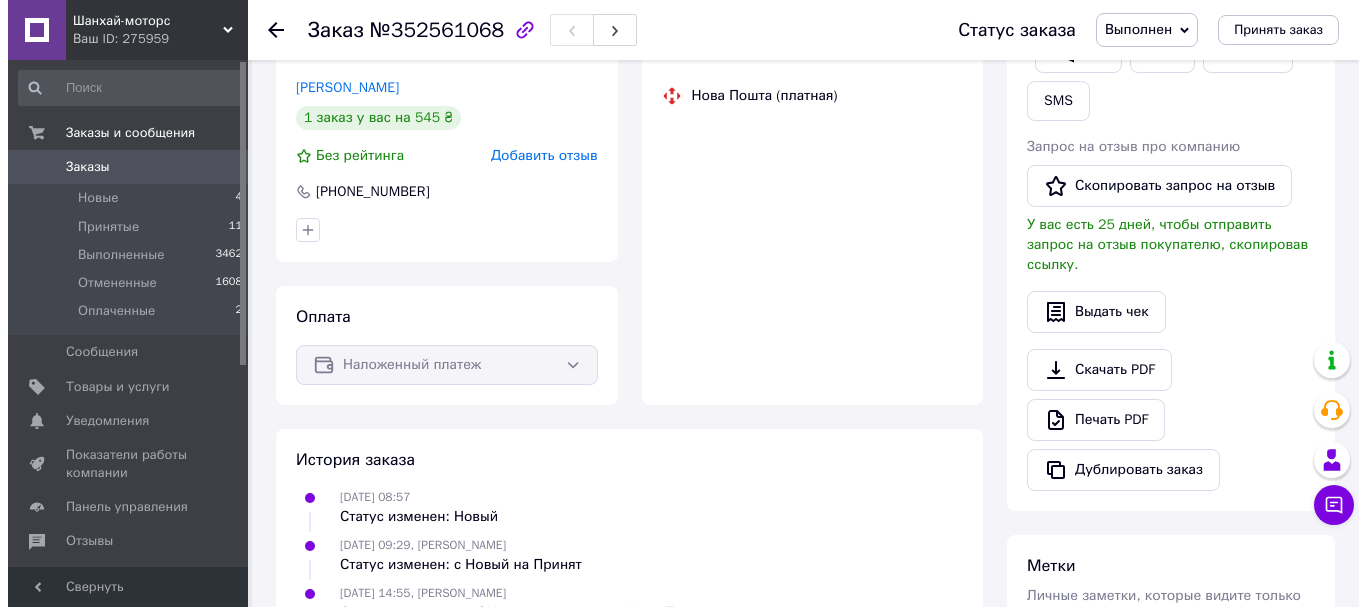 scroll, scrollTop: 300, scrollLeft: 0, axis: vertical 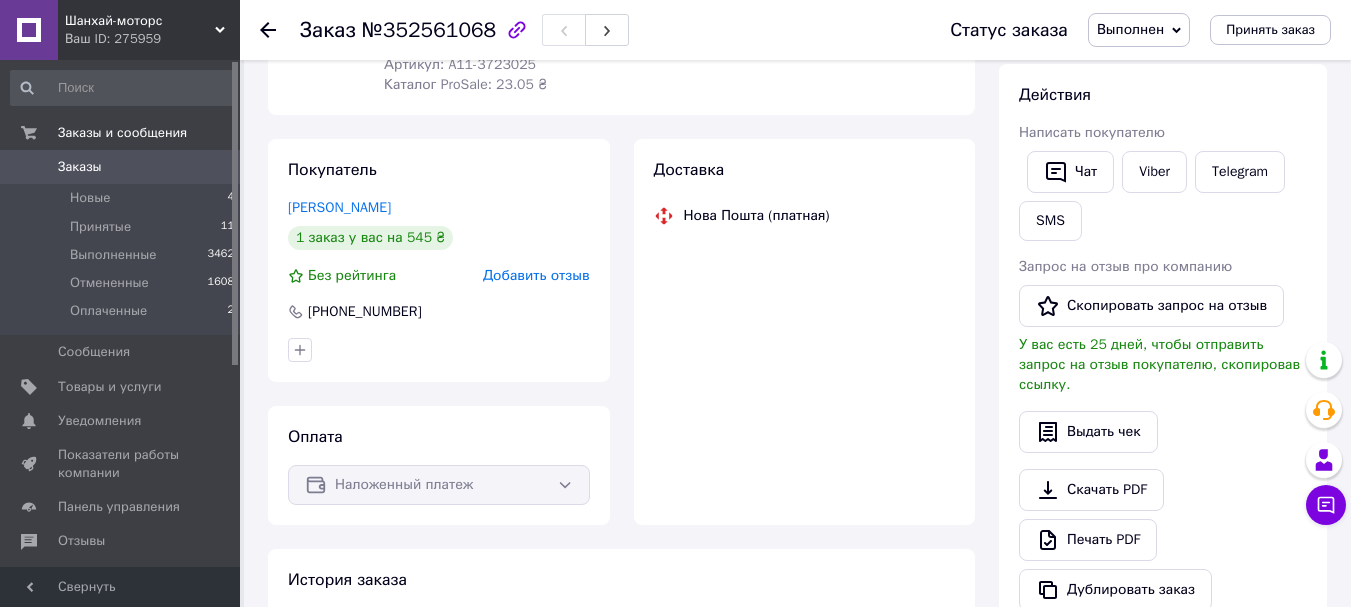 click on "Добавить отзыв" at bounding box center (536, 275) 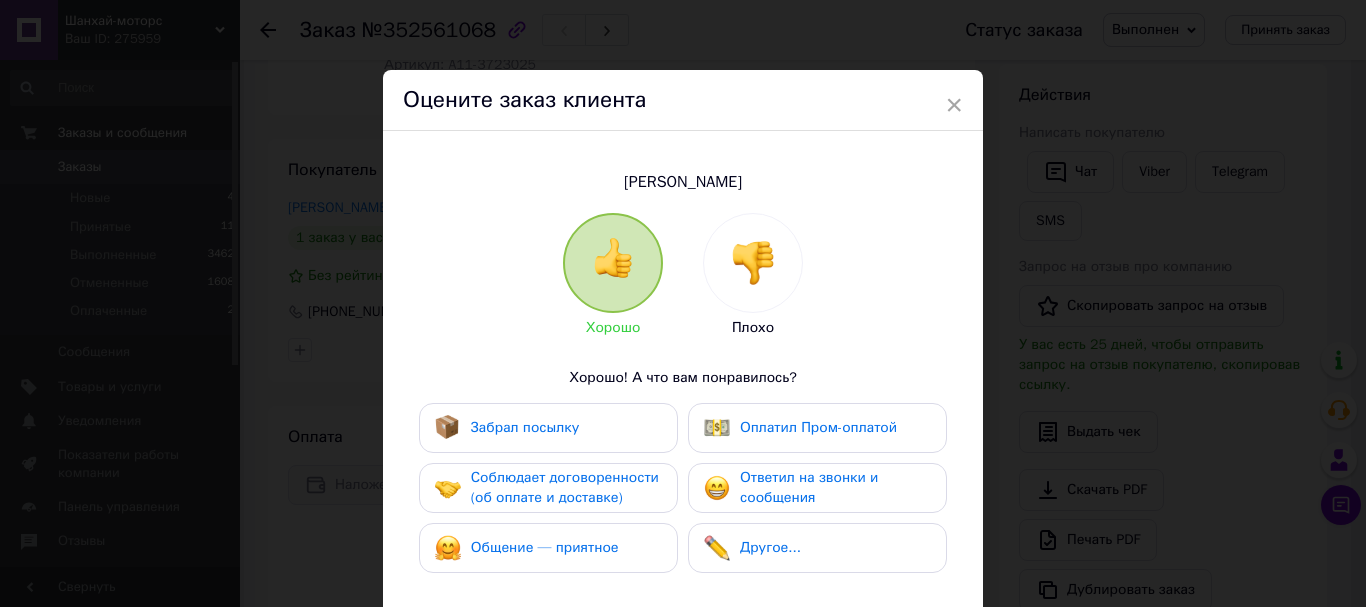 click on "Забрал посылку" at bounding box center (525, 427) 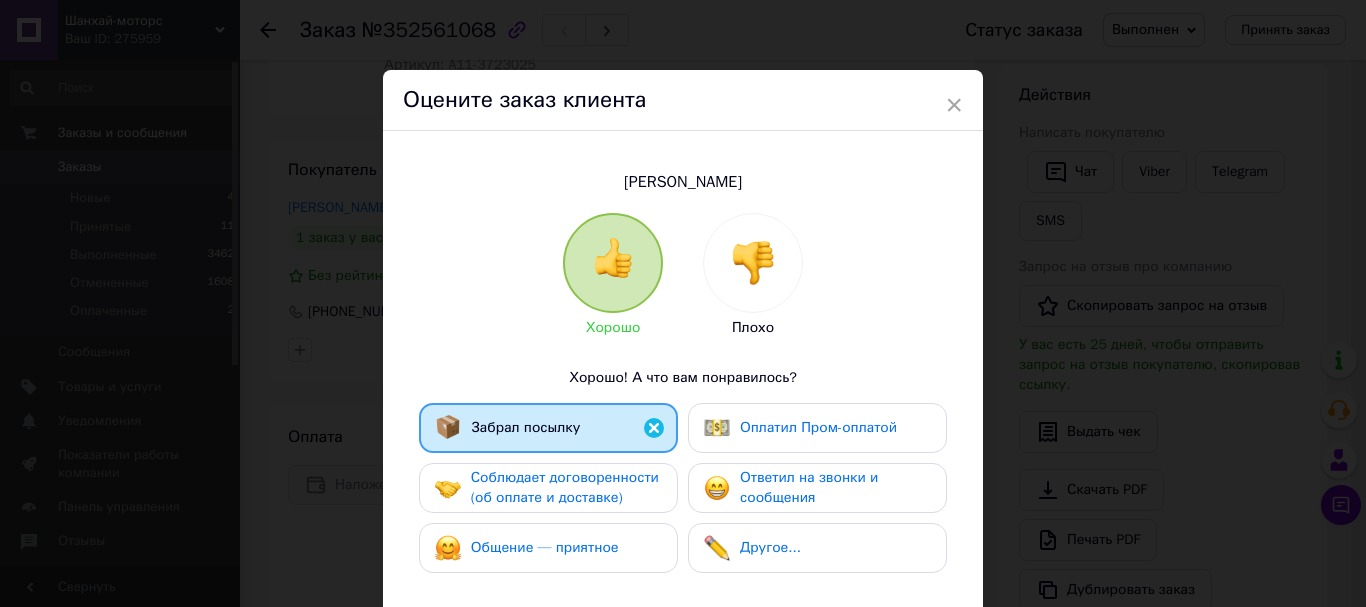 click on "Соблюдает договоренности (об оплате и доставке)" at bounding box center (565, 487) 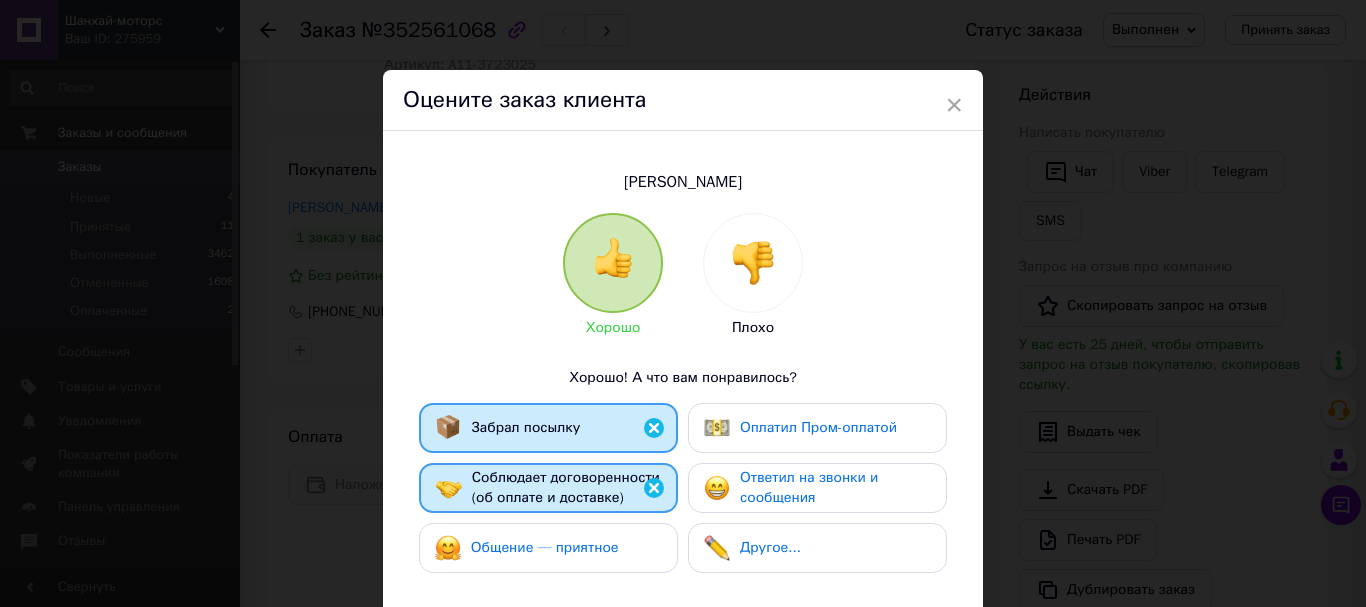 click on "Общение — приятное" at bounding box center [548, 548] 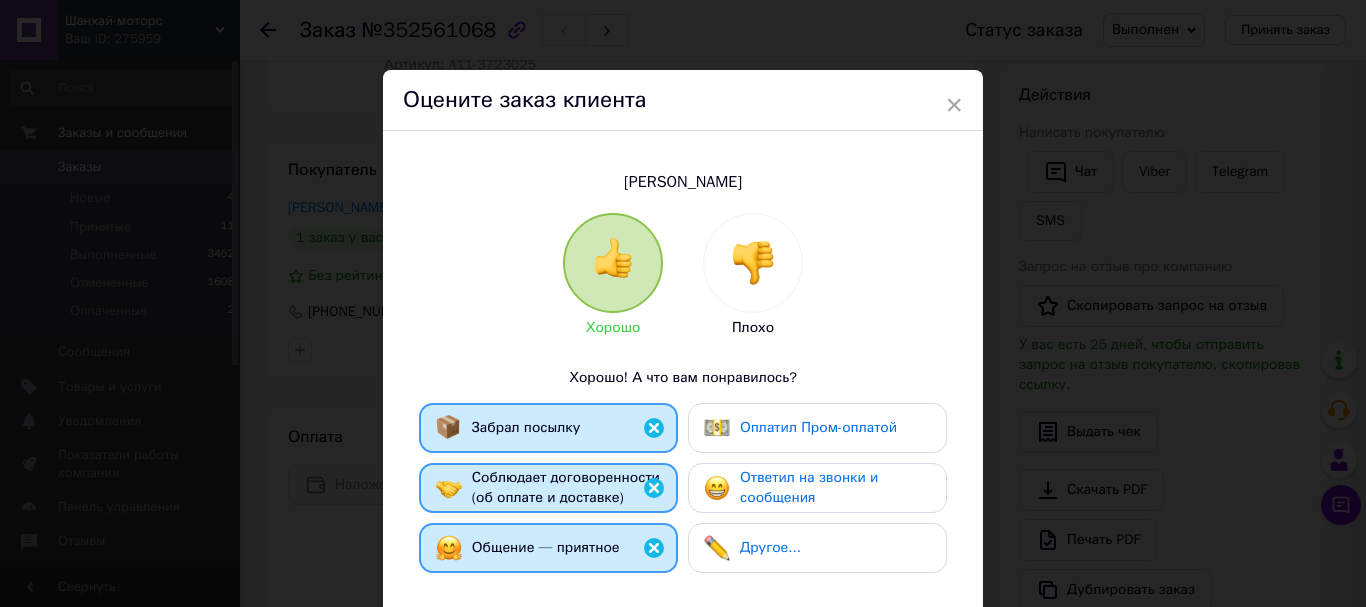 click on "Ответил на звонки и сообщения" at bounding box center [809, 487] 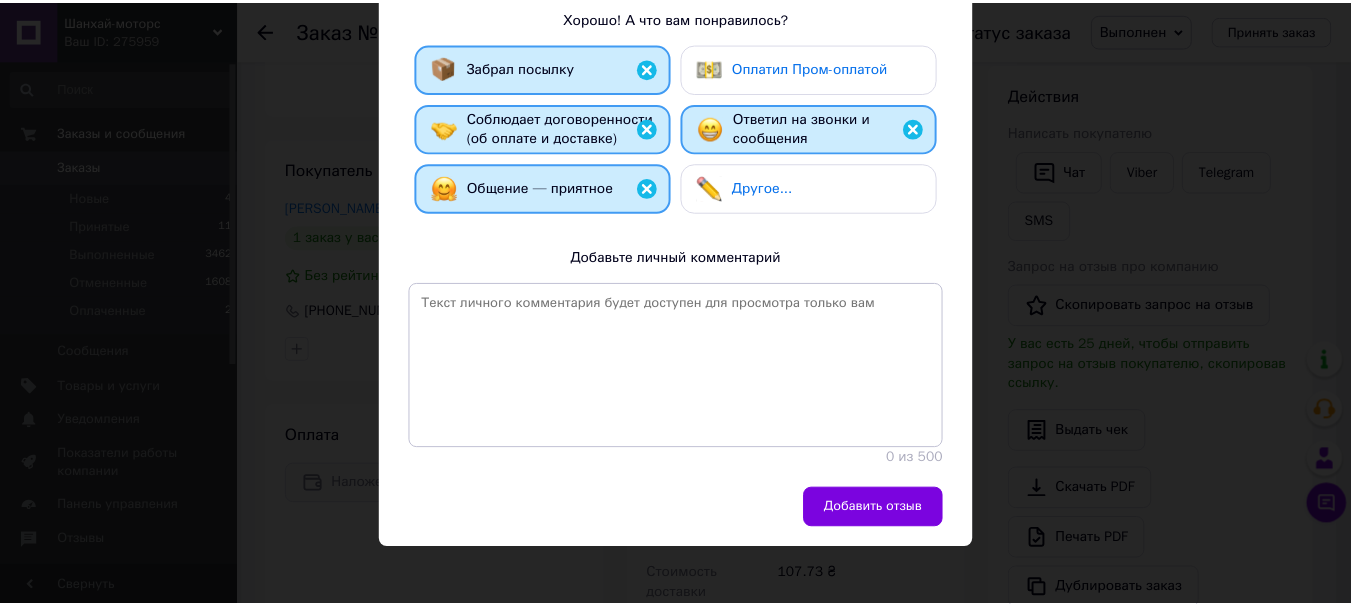 scroll, scrollTop: 364, scrollLeft: 0, axis: vertical 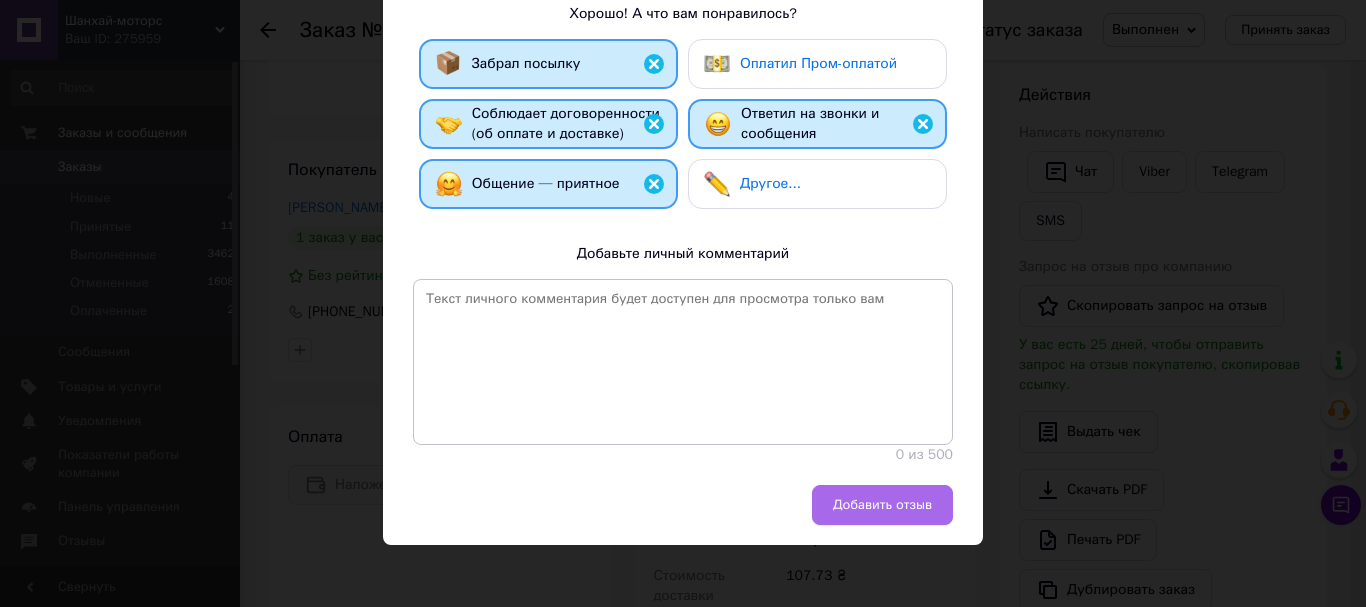 click on "Добавить отзыв" at bounding box center [882, 505] 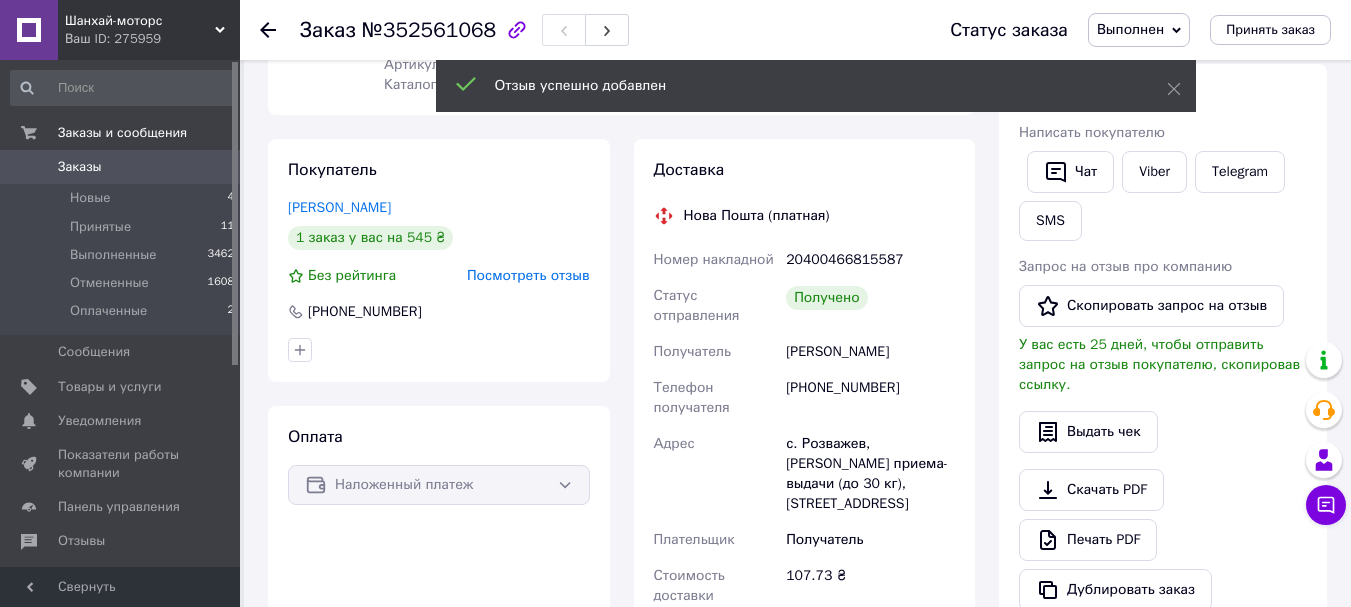 click 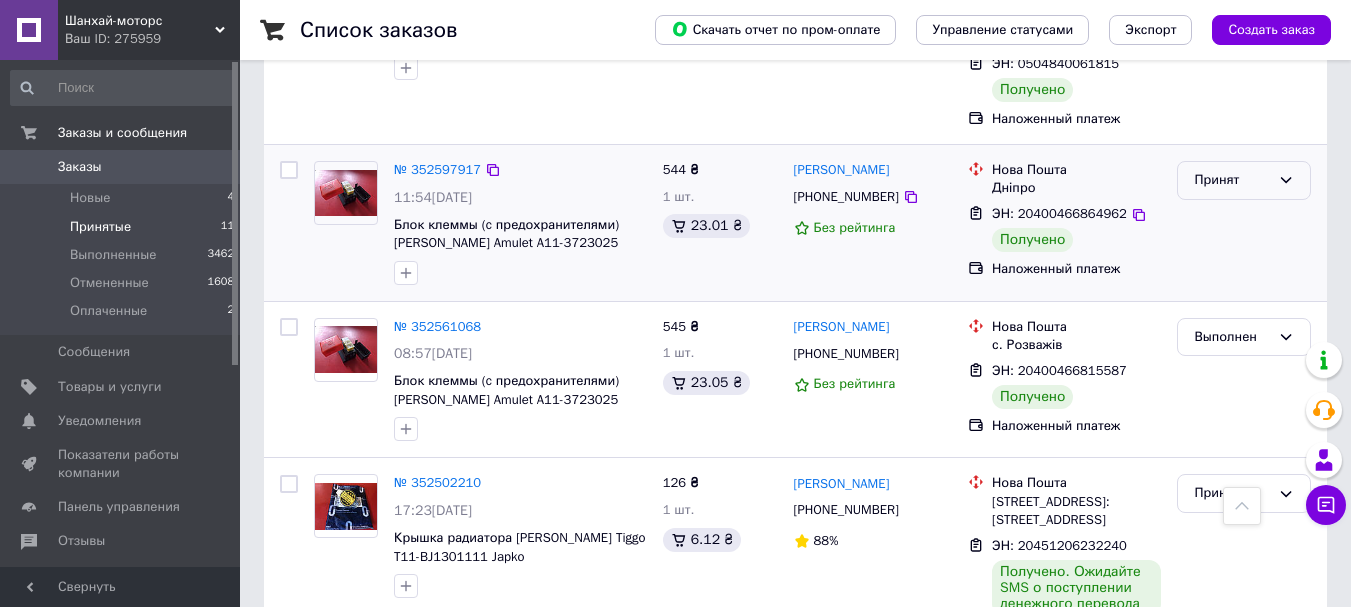 scroll, scrollTop: 828, scrollLeft: 0, axis: vertical 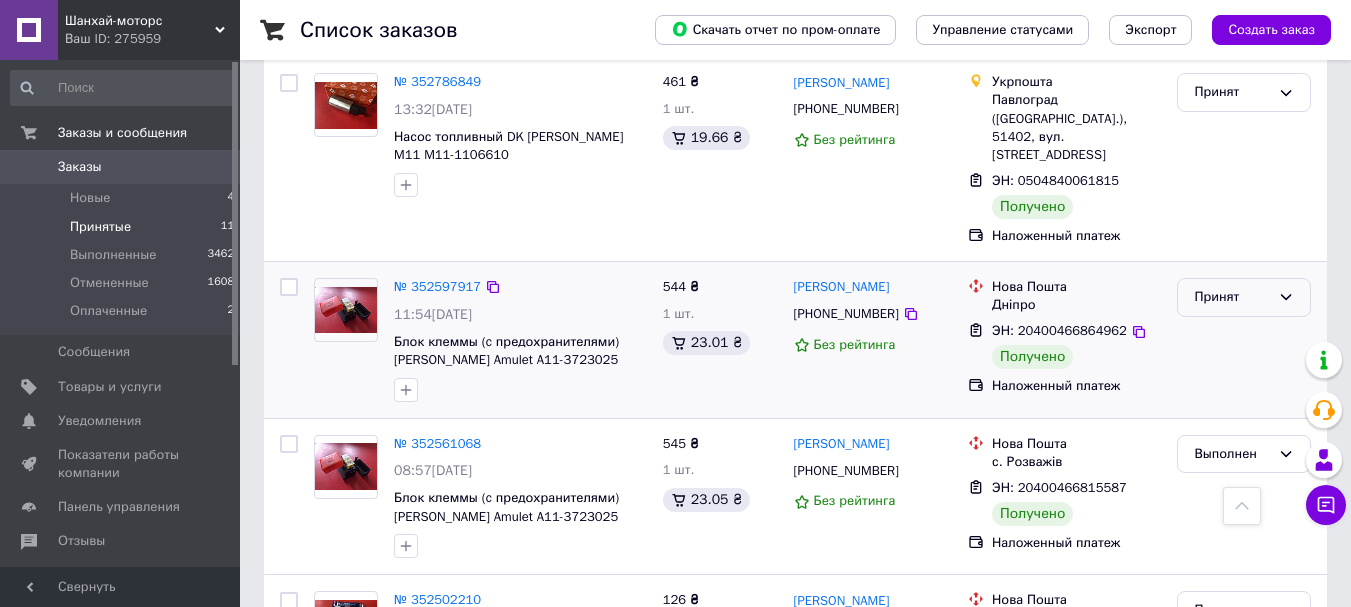 click on "Принят" at bounding box center (1232, 297) 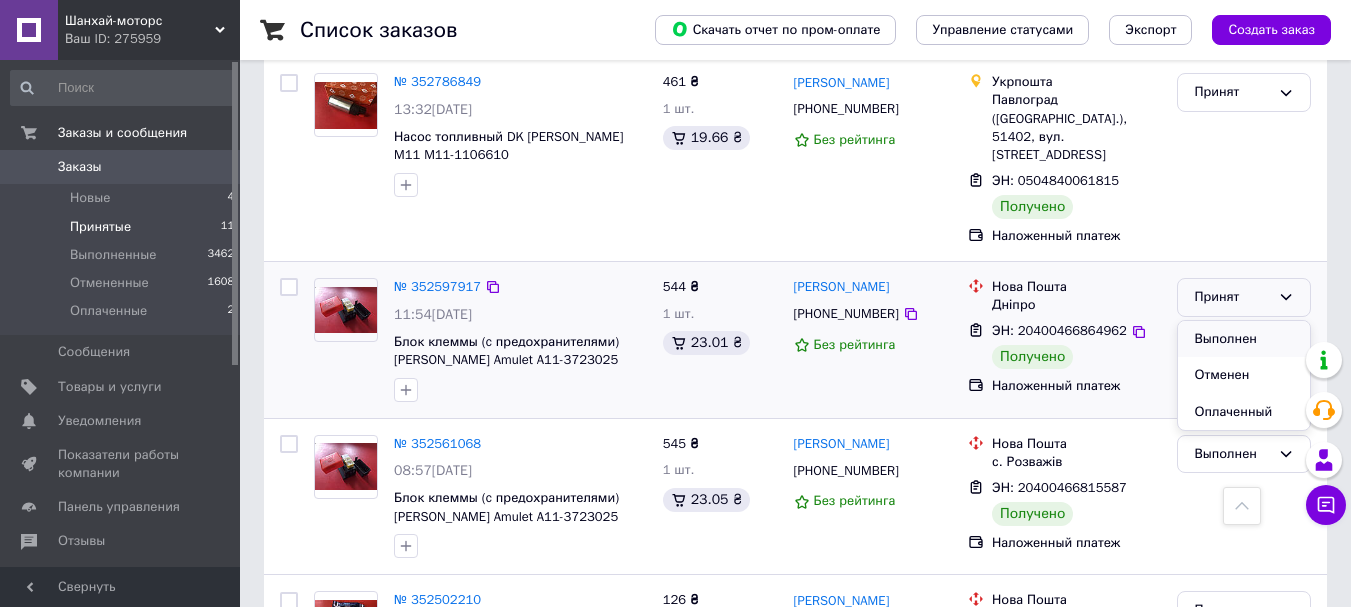 click on "Выполнен" at bounding box center [1244, 339] 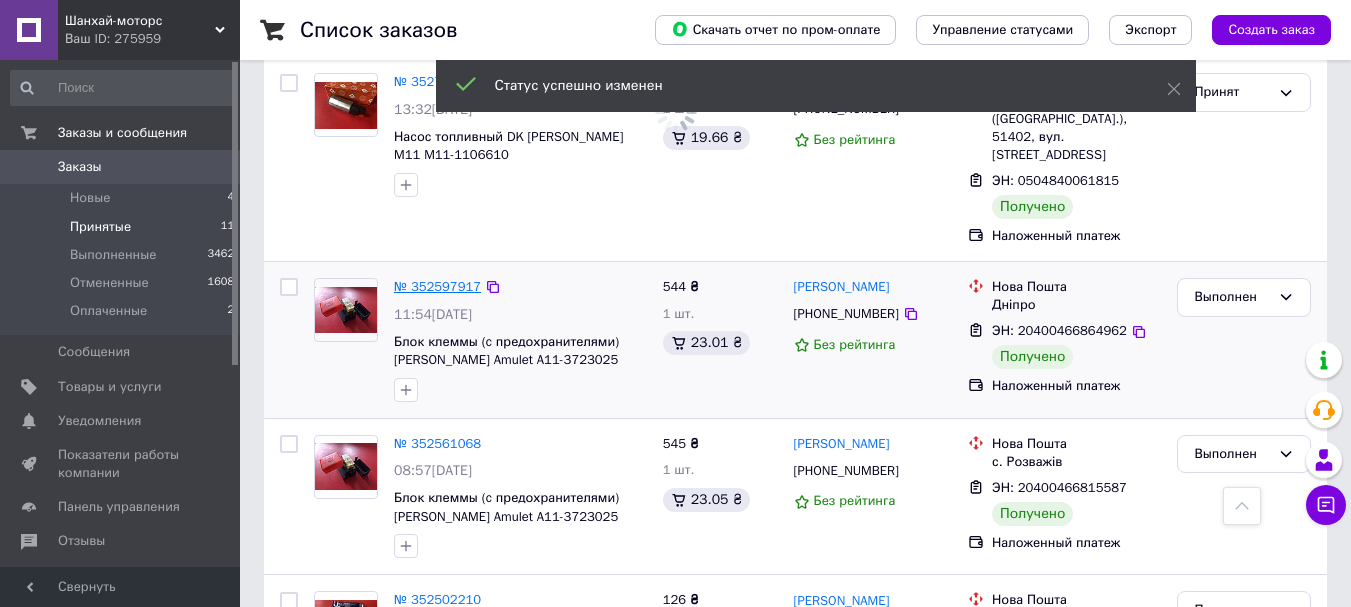 click on "№ 352597917" at bounding box center (437, 286) 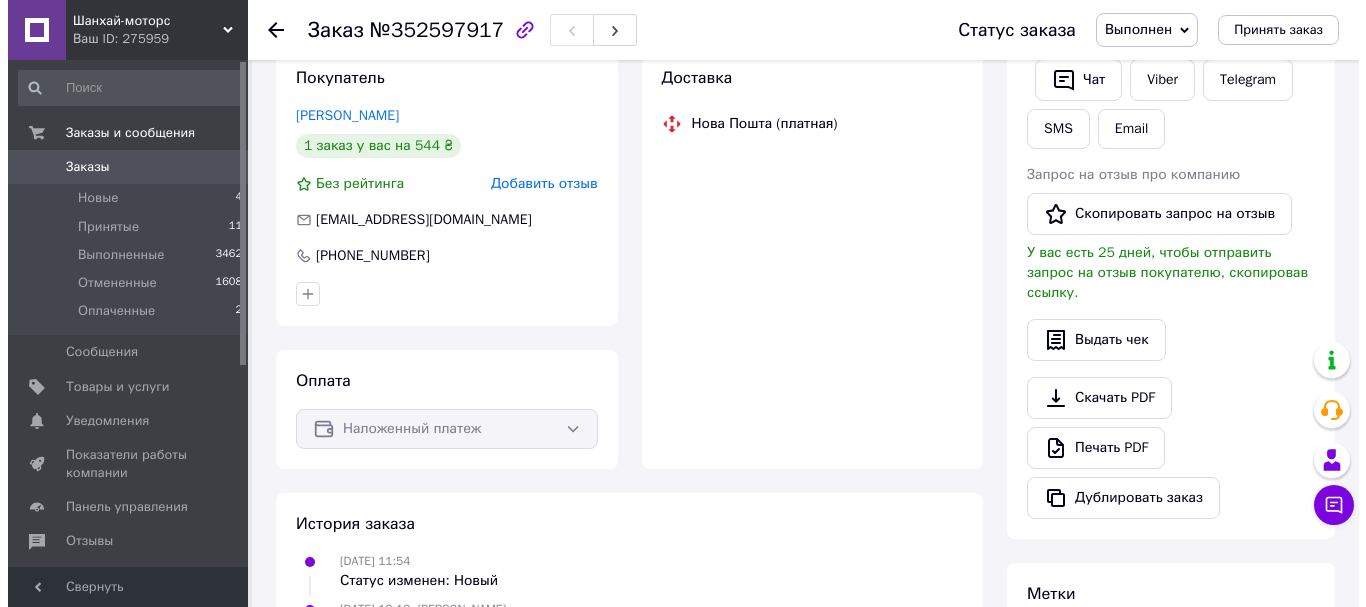 scroll, scrollTop: 192, scrollLeft: 0, axis: vertical 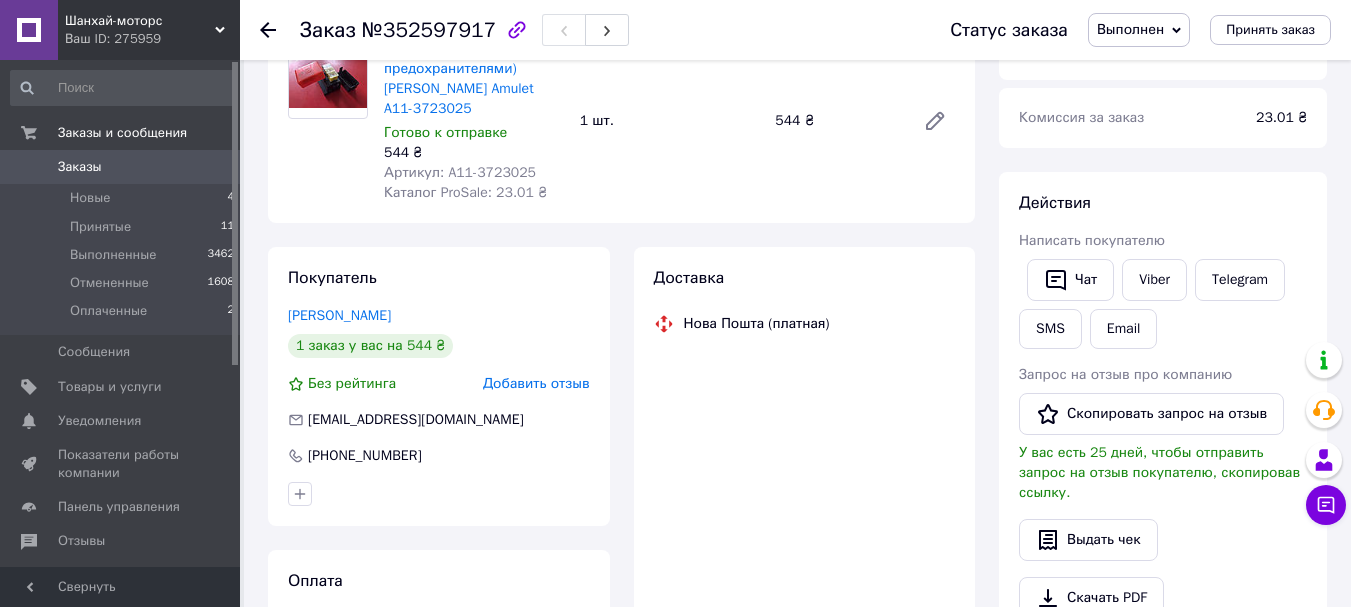 click on "Добавить отзыв" at bounding box center [536, 383] 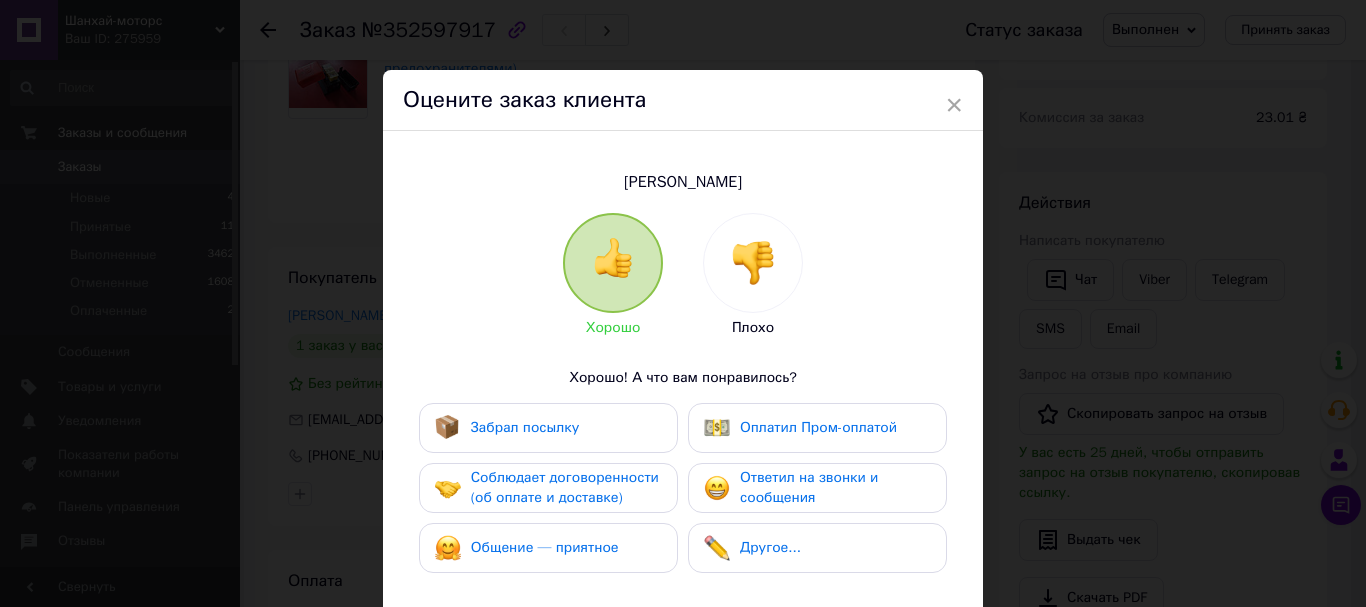 click on "Забрал посылку" at bounding box center [525, 427] 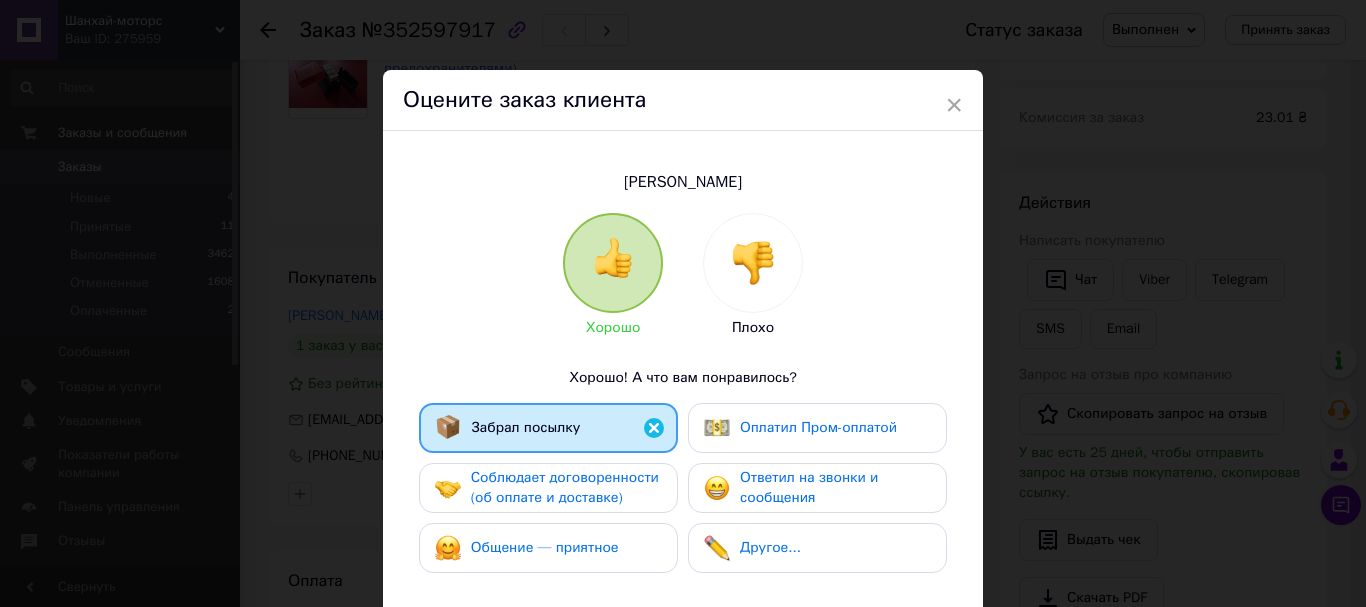 click on "Соблюдает договоренности (об оплате и доставке)" at bounding box center [565, 487] 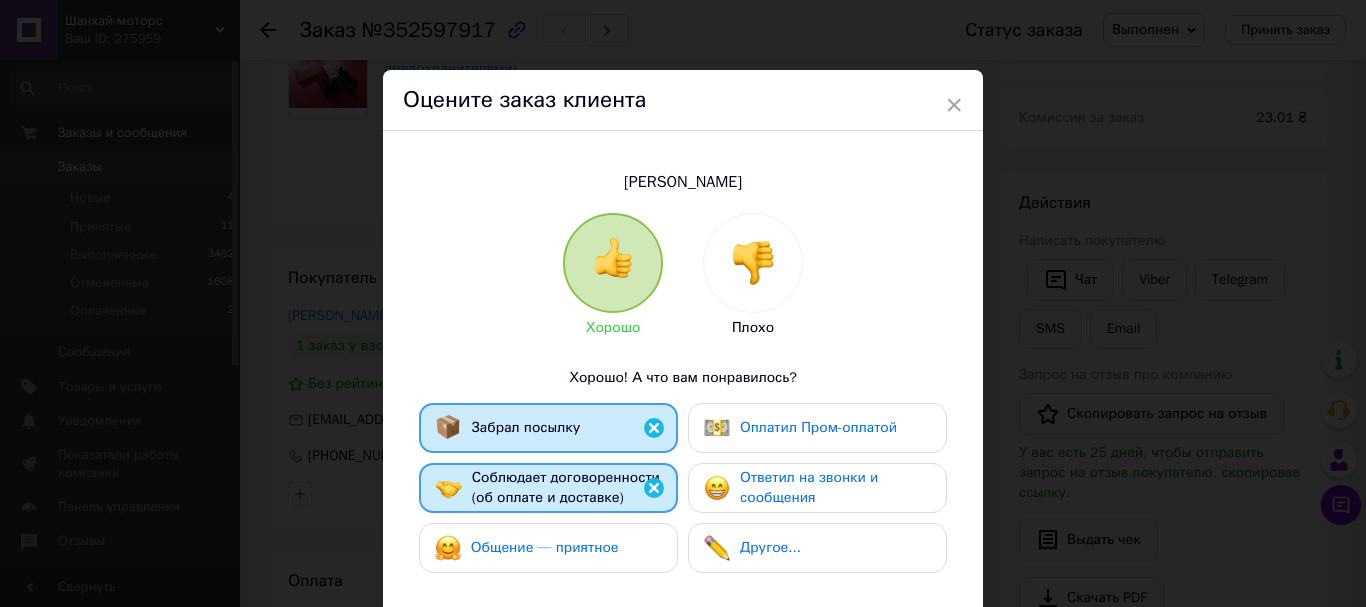 click on "Хорошо Плохо Хорошо! А что вам понравилось? Забрал посылку Оплатил Пром-оплатой Соблюдает договоренности (об оплате и доставке) Ответил на звонки и сообщения Общение — приятное Другое... Добавьте личный комментарий 0   из   500" at bounding box center [683, 520] 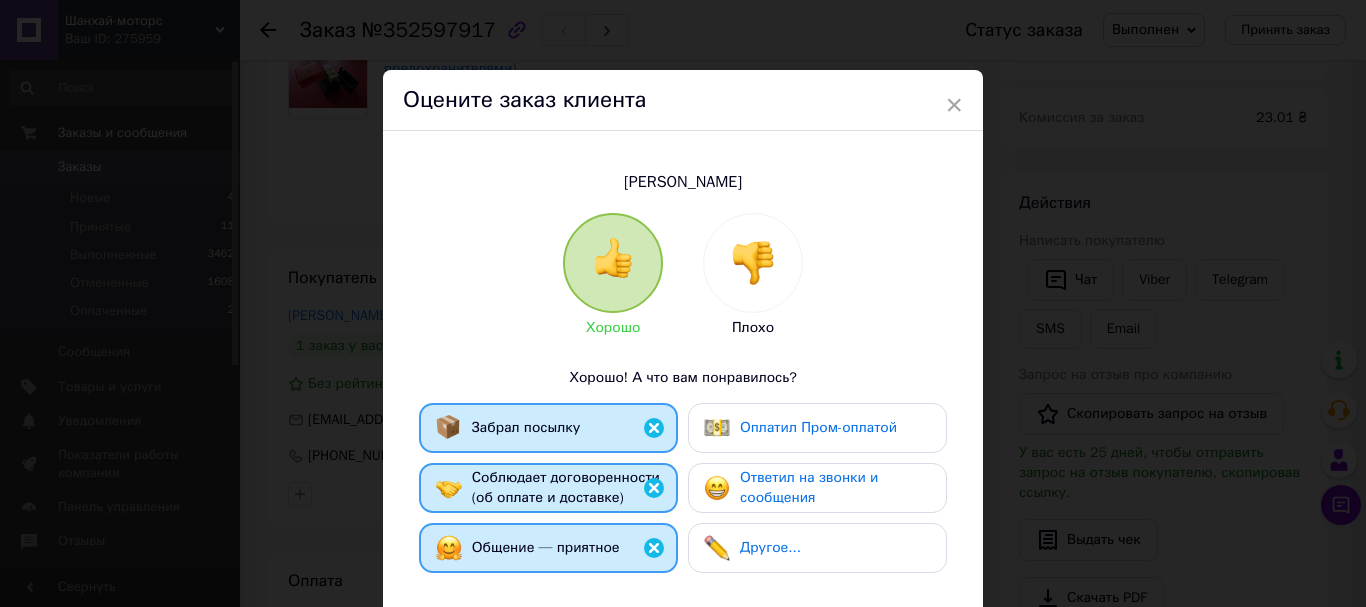 click on "Ответил на звонки и сообщения" at bounding box center (809, 487) 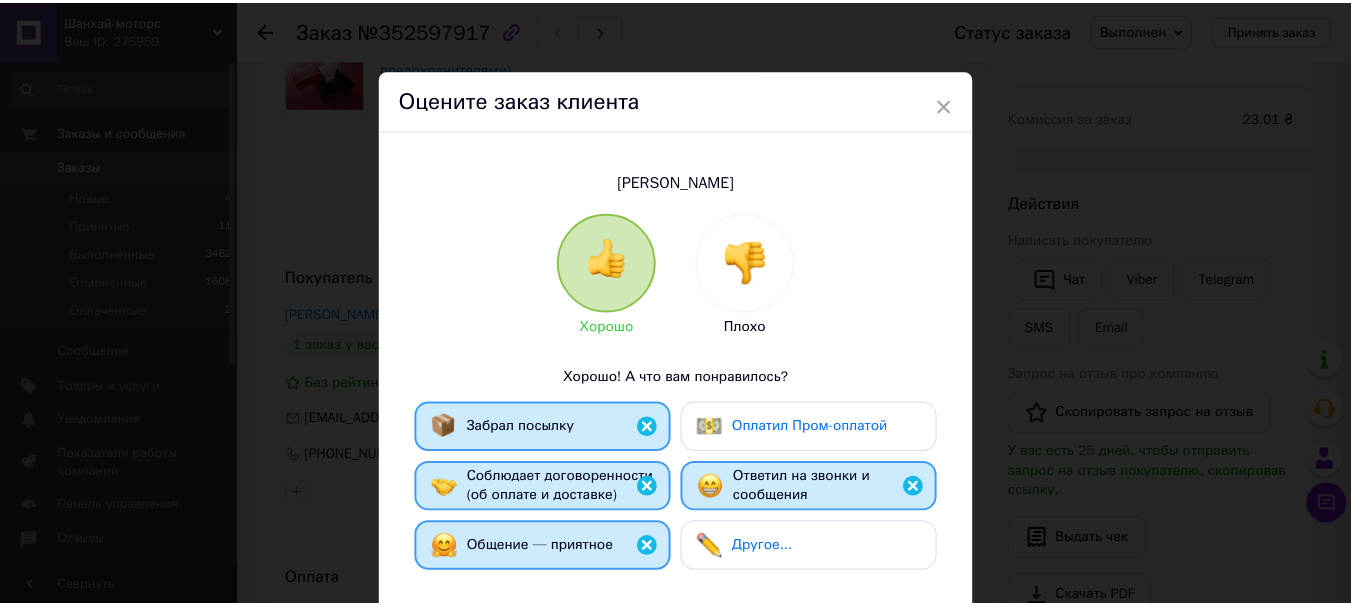 scroll, scrollTop: 300, scrollLeft: 0, axis: vertical 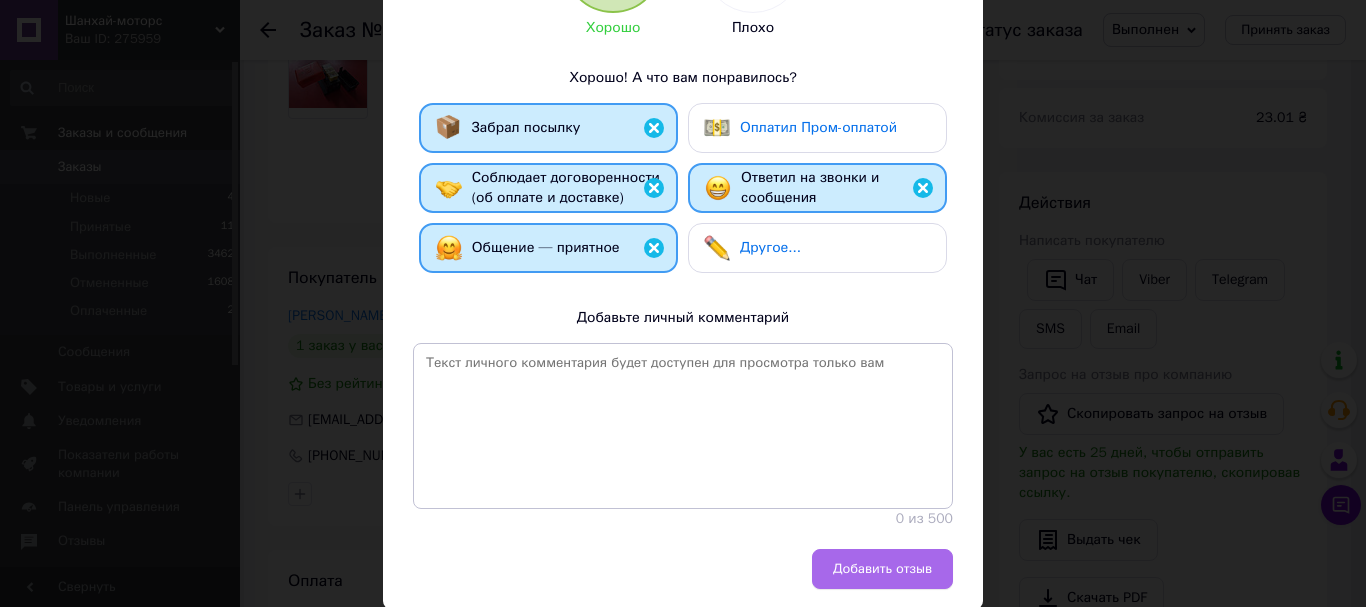 click on "Добавить отзыв" at bounding box center (882, 569) 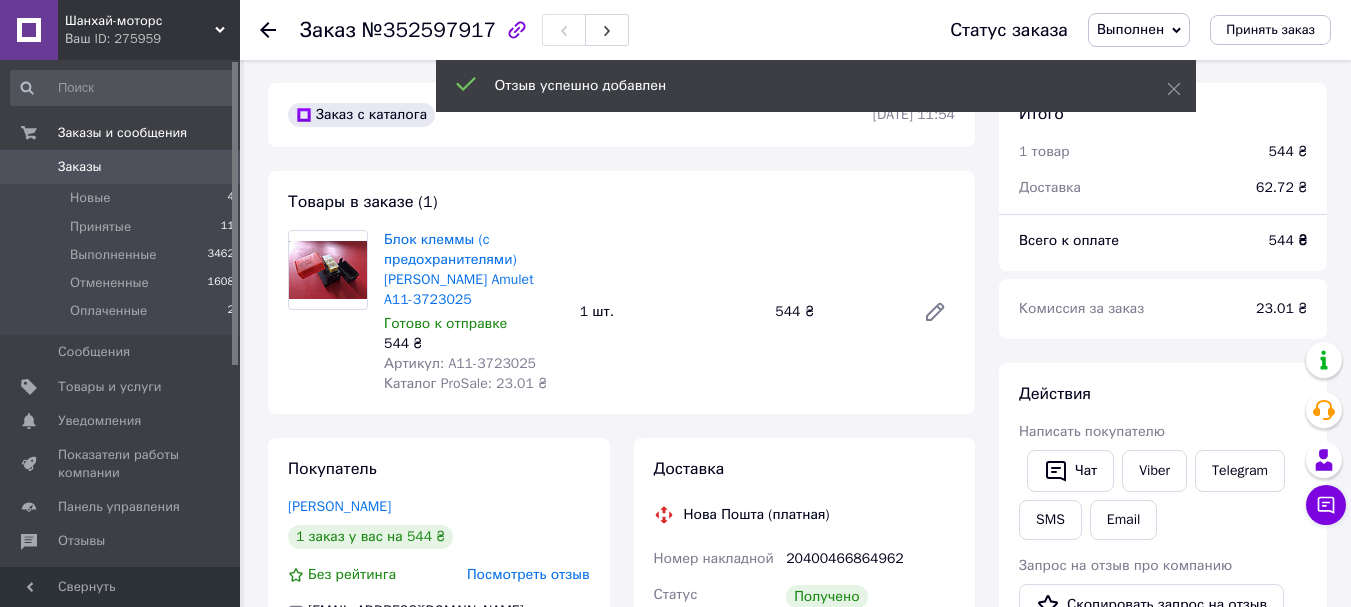 scroll, scrollTop: 0, scrollLeft: 0, axis: both 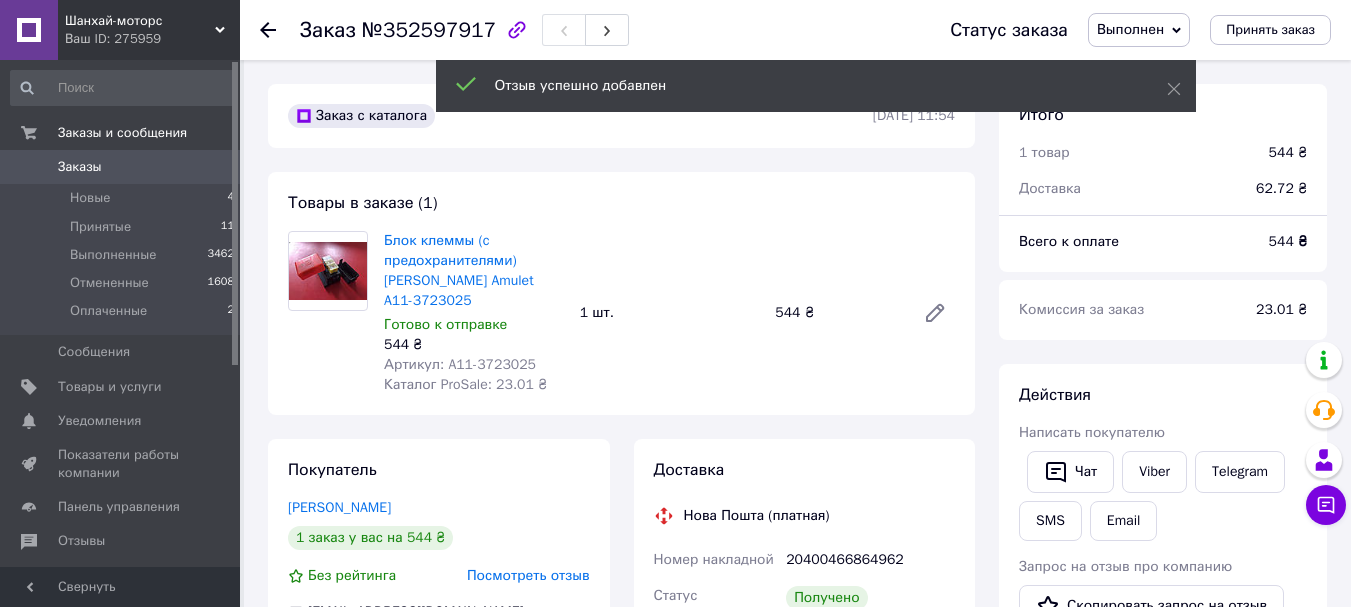 click 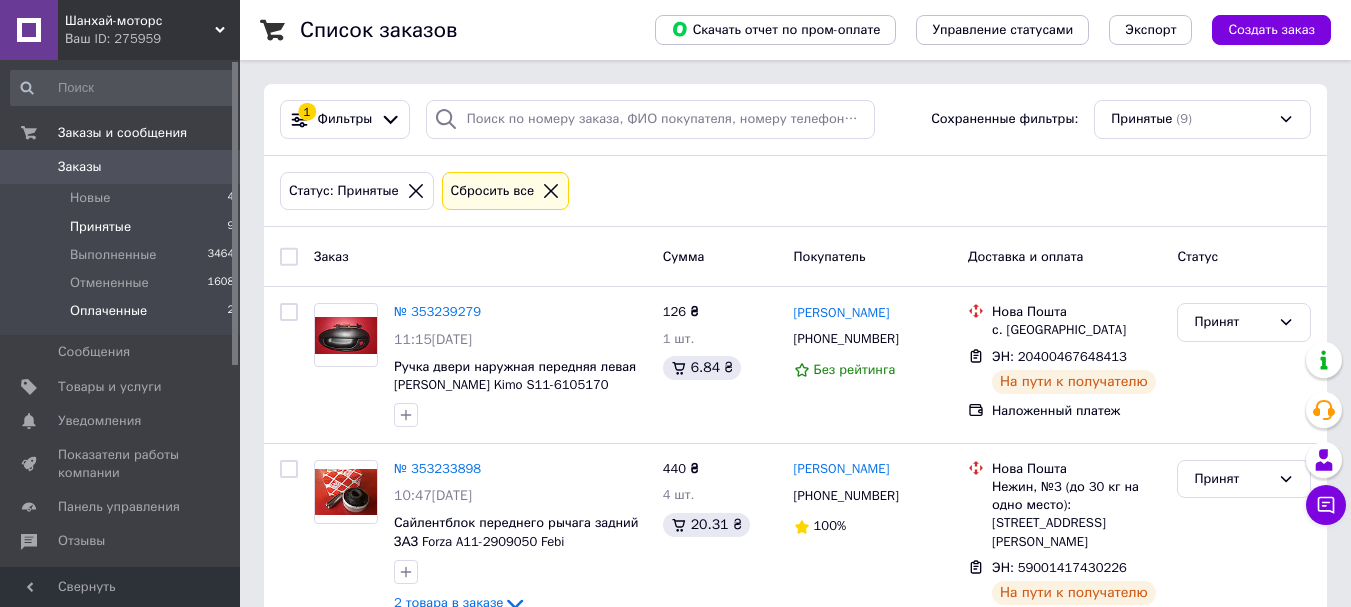 click on "Оплаченные" at bounding box center [108, 311] 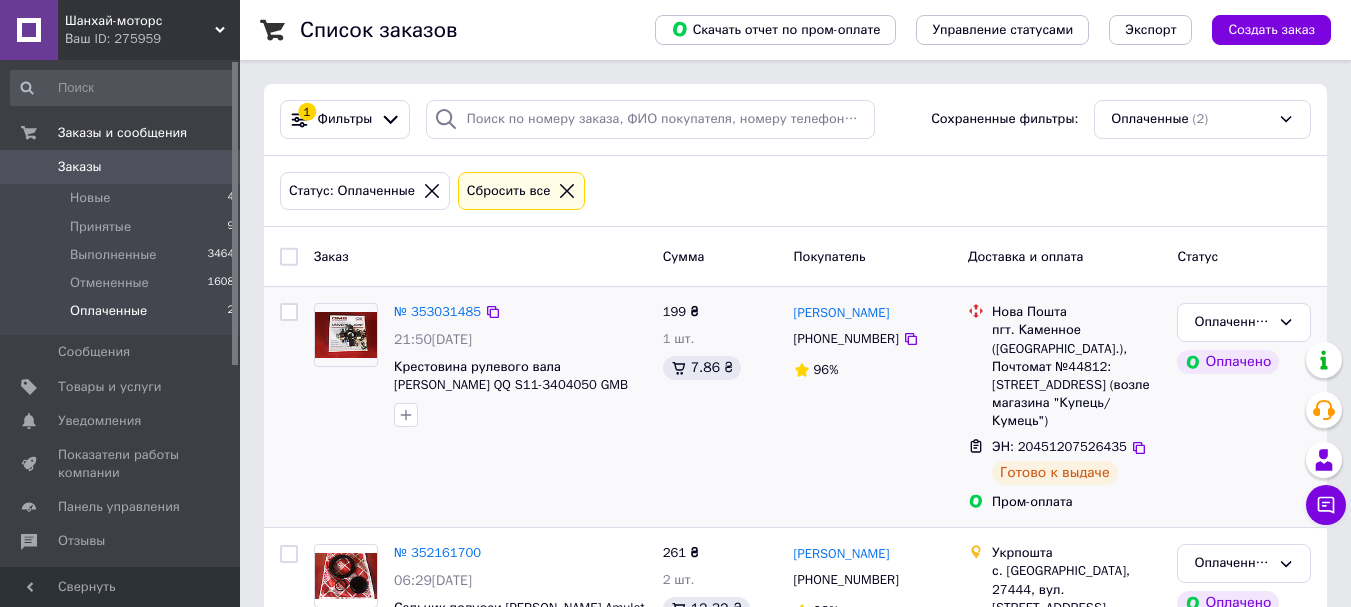 scroll, scrollTop: 115, scrollLeft: 0, axis: vertical 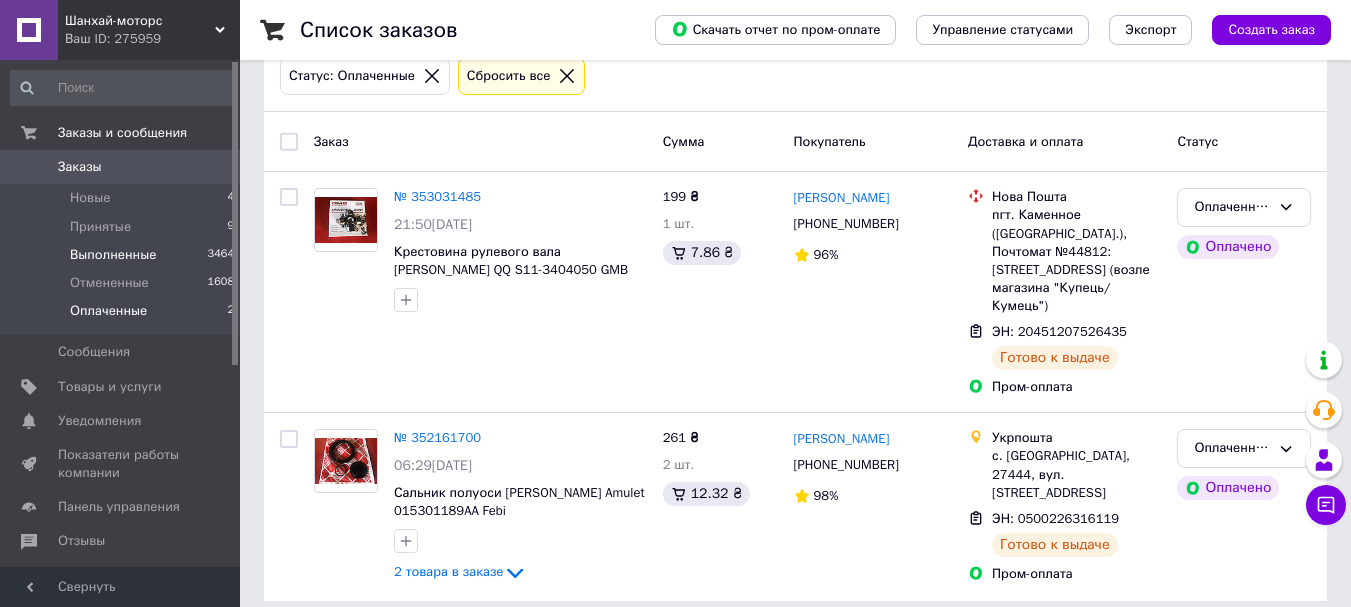 click on "Выполненные" at bounding box center (113, 255) 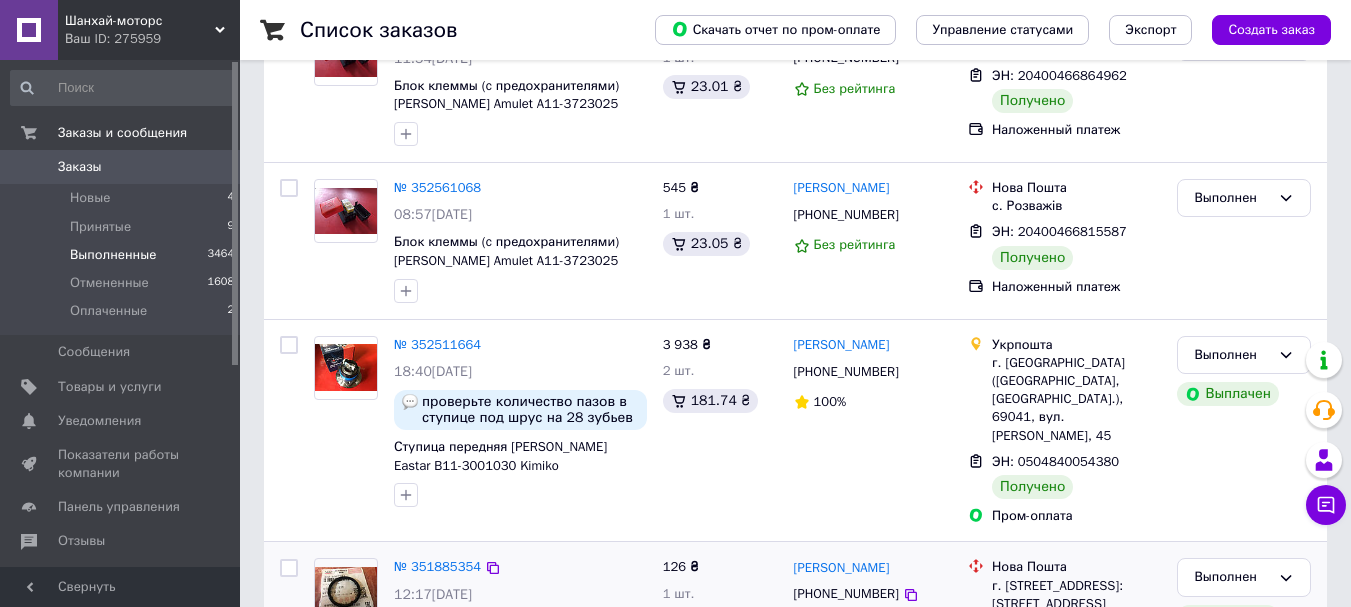 scroll, scrollTop: 0, scrollLeft: 0, axis: both 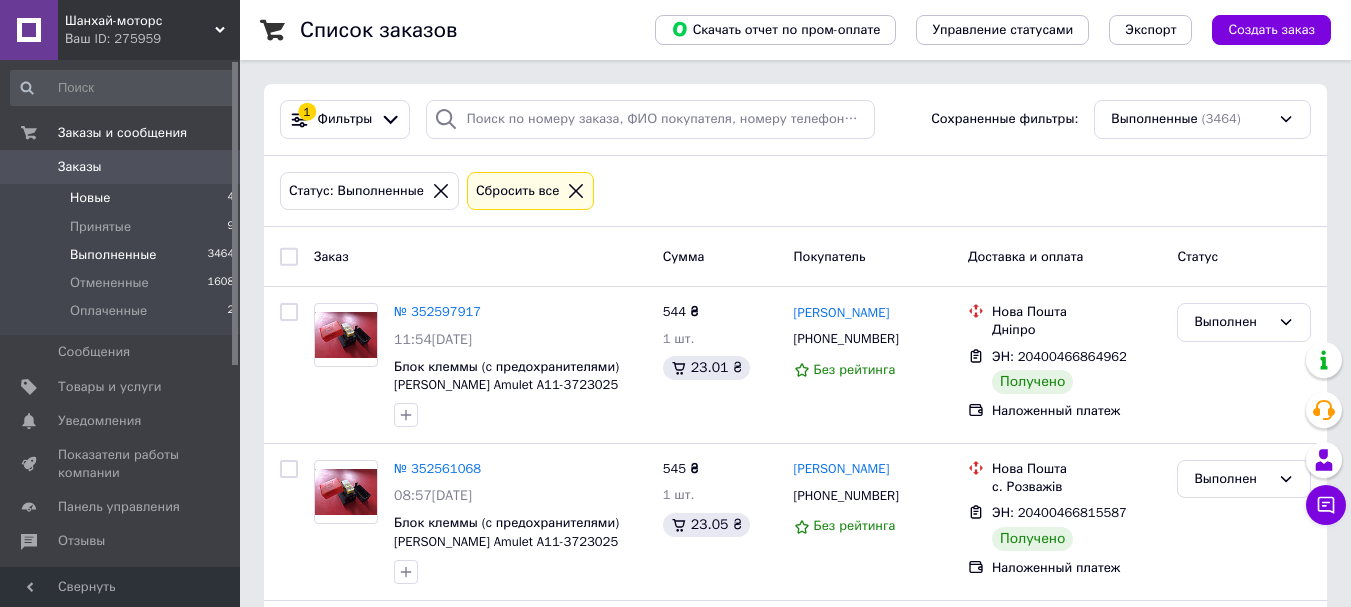 click on "Новые" at bounding box center [90, 198] 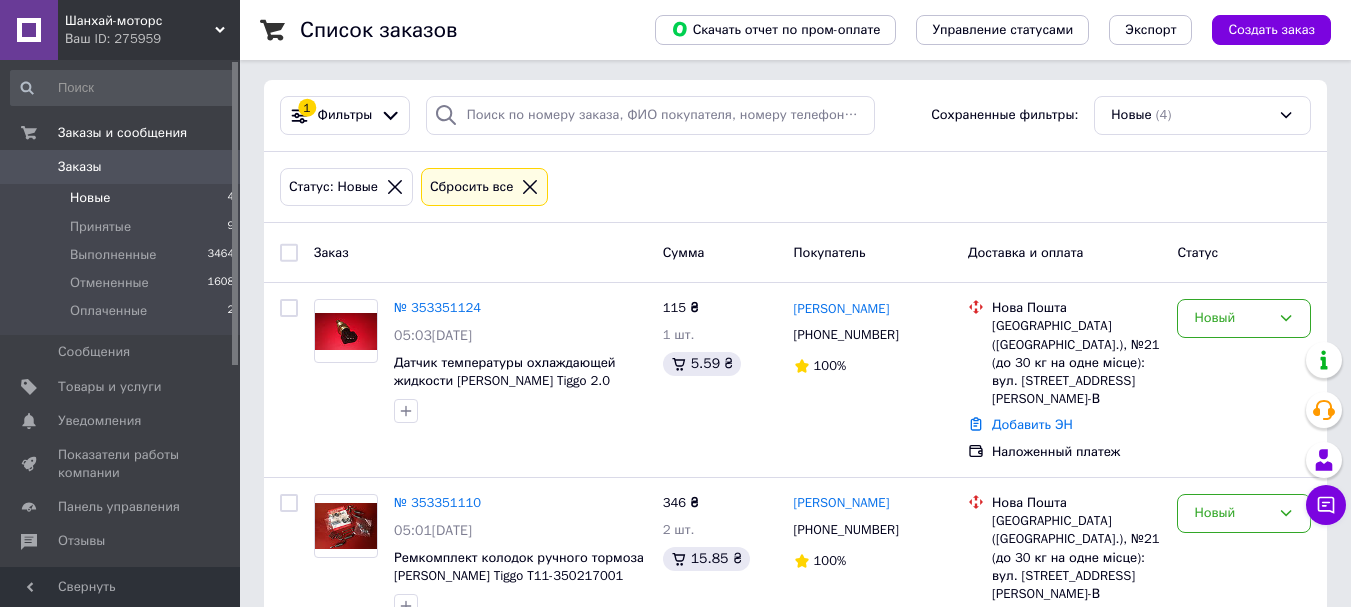 scroll, scrollTop: 0, scrollLeft: 0, axis: both 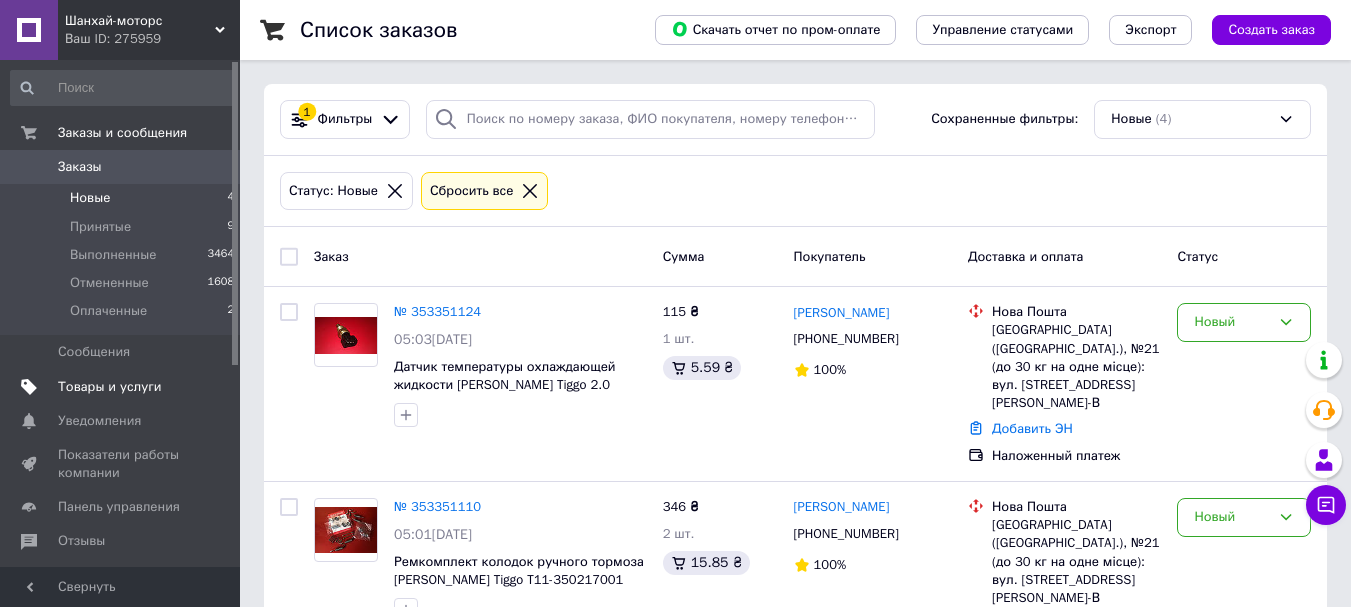 click on "Товары и услуги" at bounding box center (110, 387) 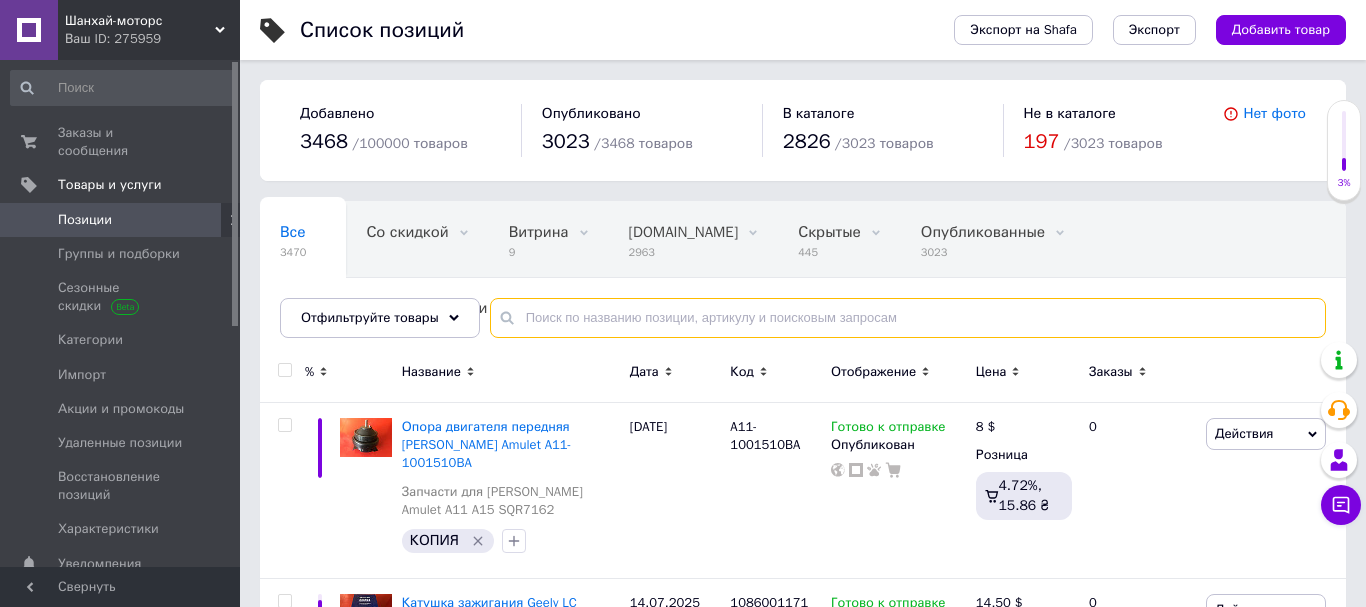 click at bounding box center [908, 318] 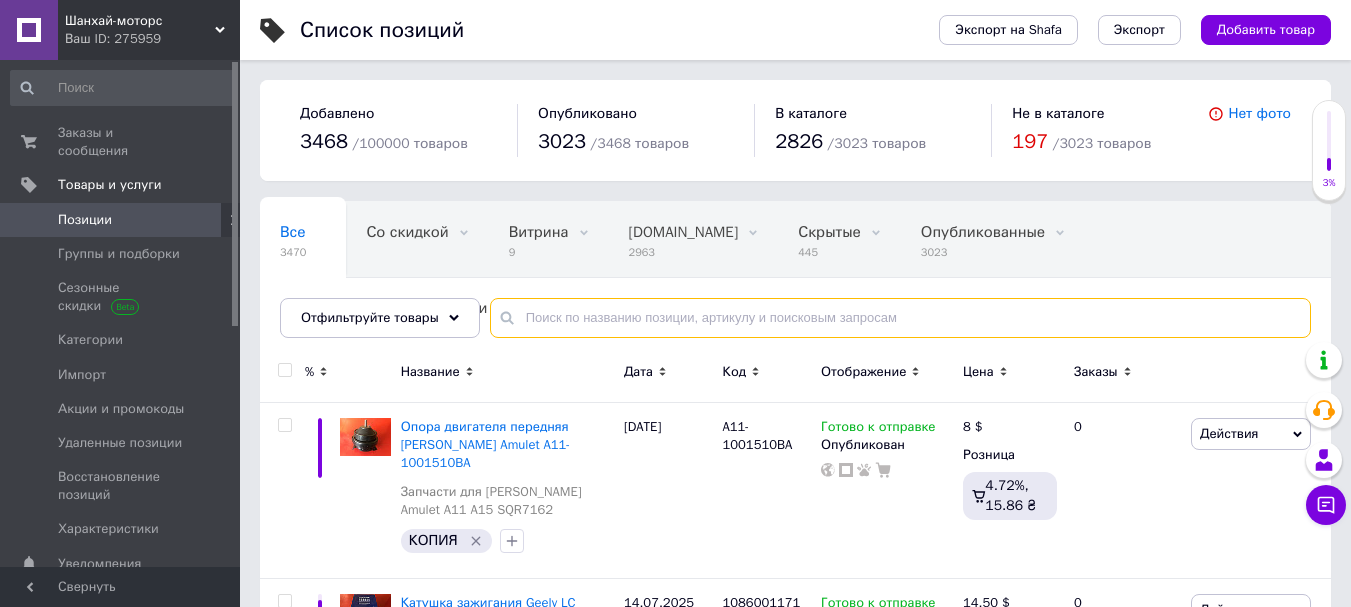 paste on "T11-3507008" 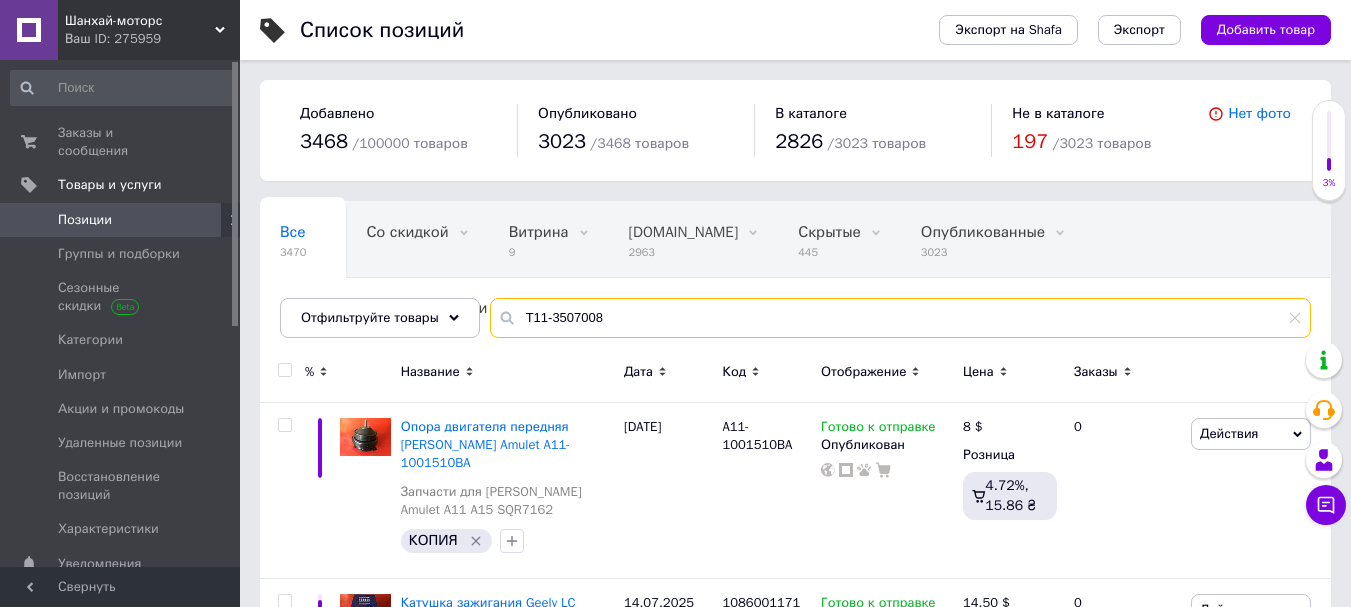 type on "T11-3507008" 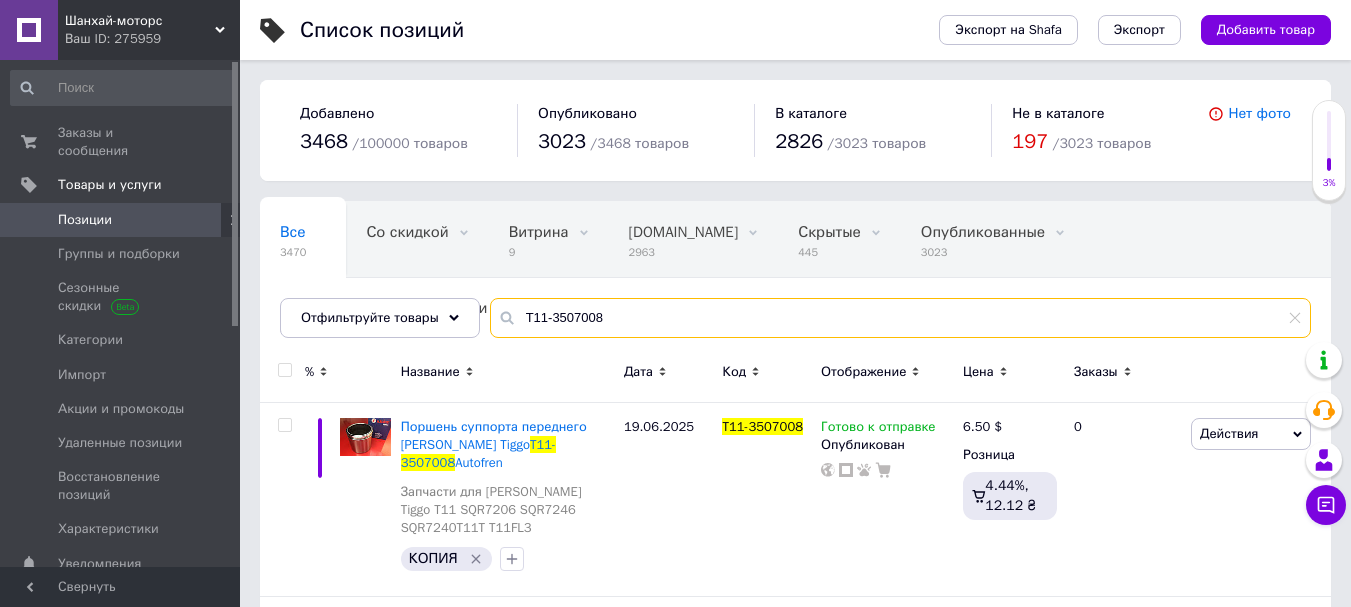 scroll, scrollTop: 200, scrollLeft: 0, axis: vertical 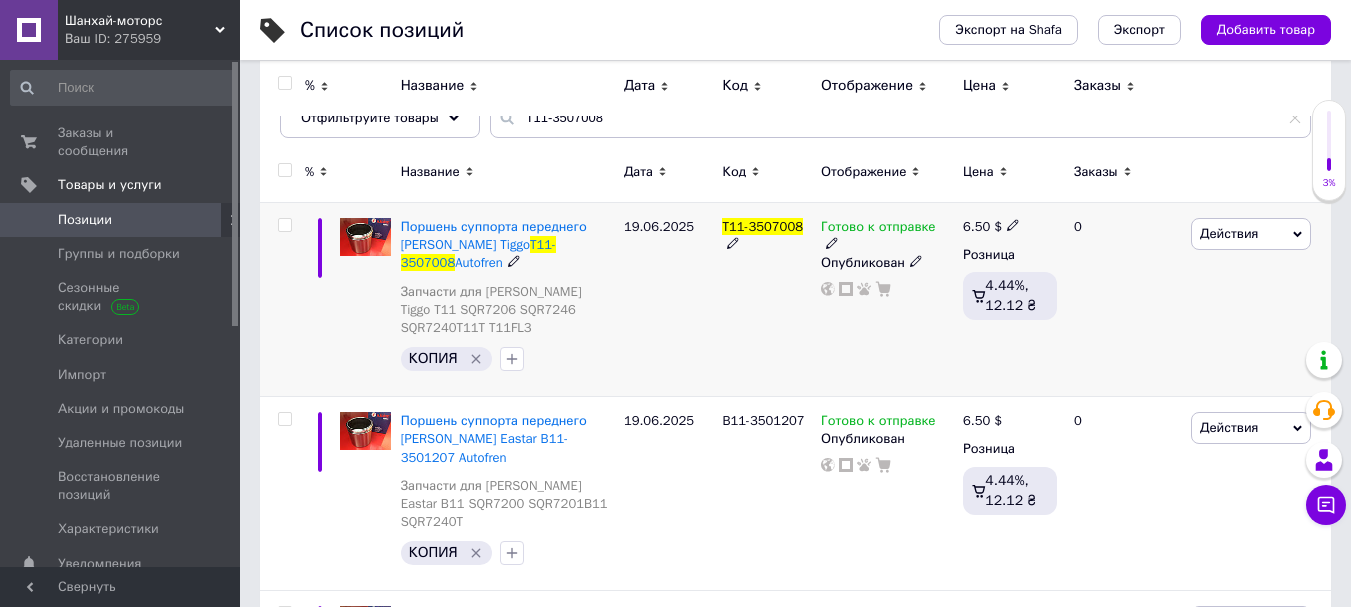 click on "6.50" at bounding box center [976, 226] 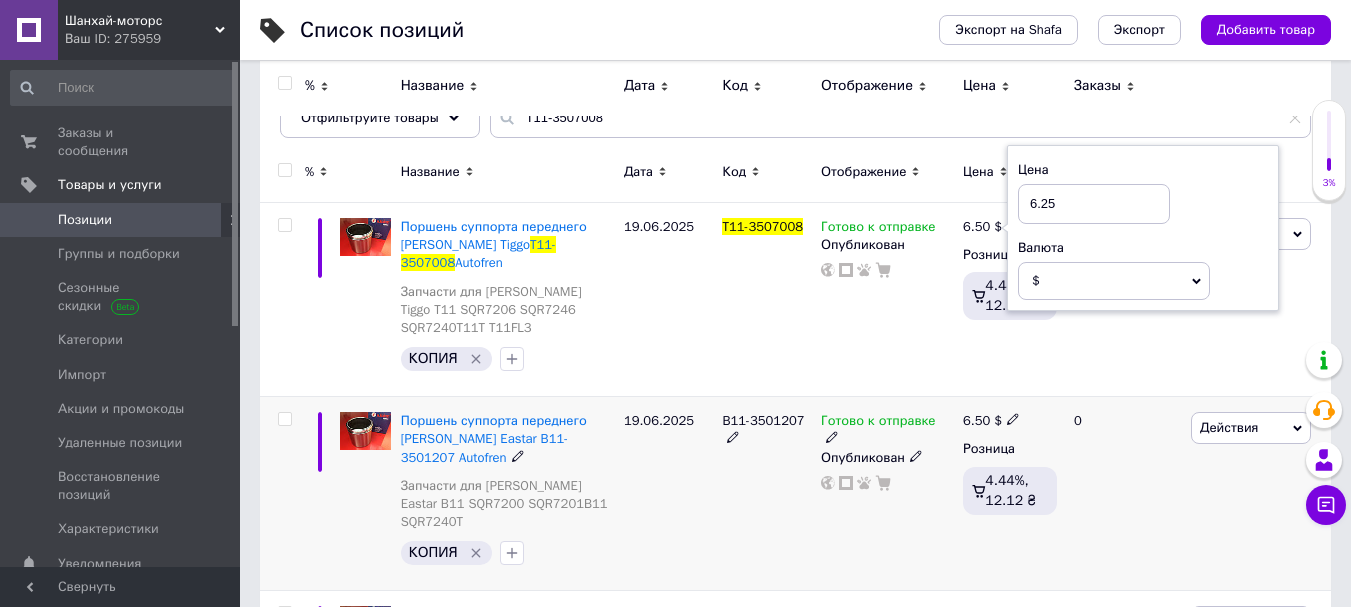 type on "6.25" 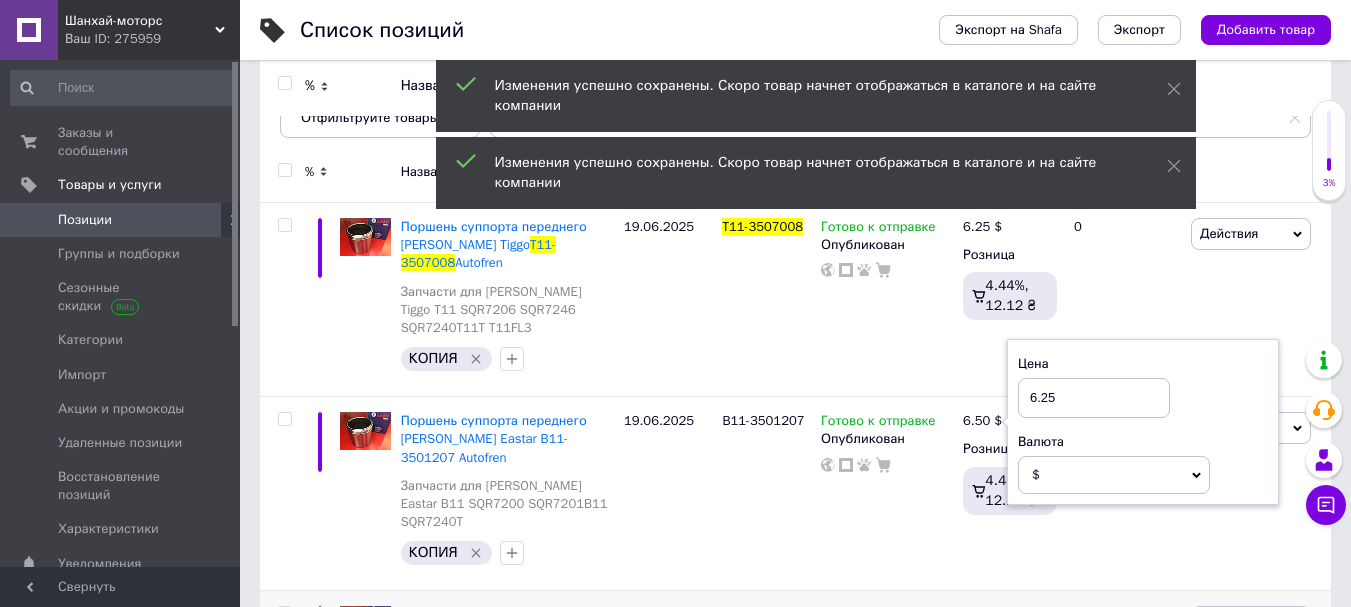 type on "6.25" 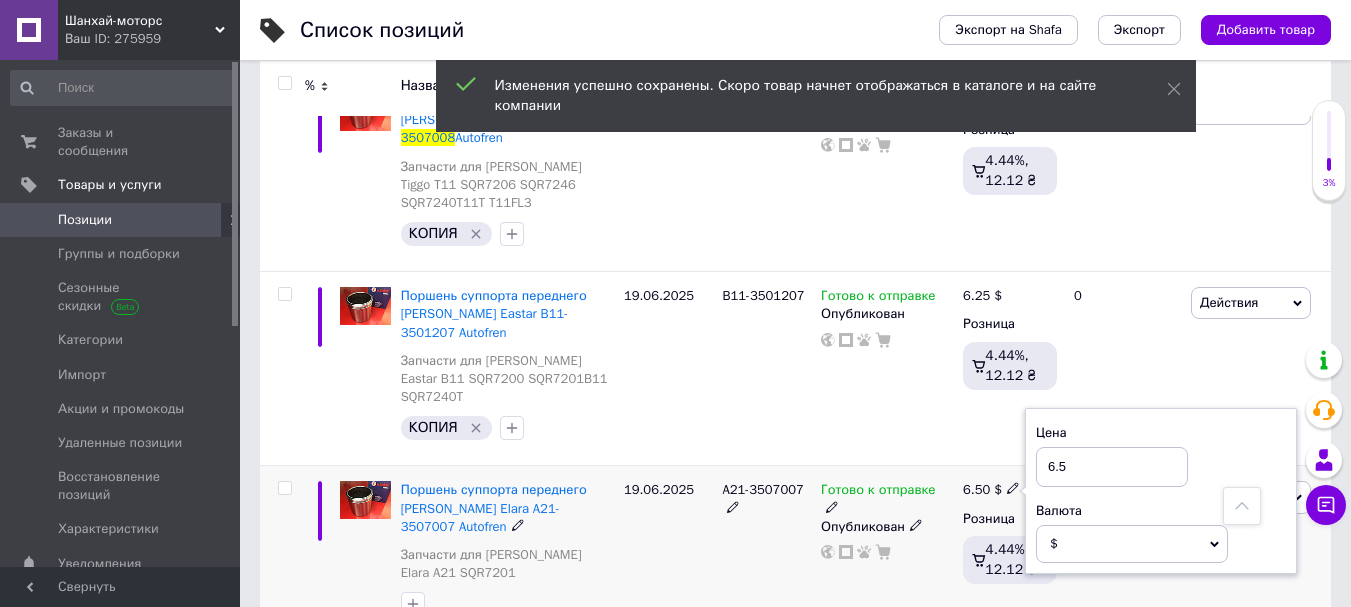 click on "6.50" at bounding box center [976, 489] 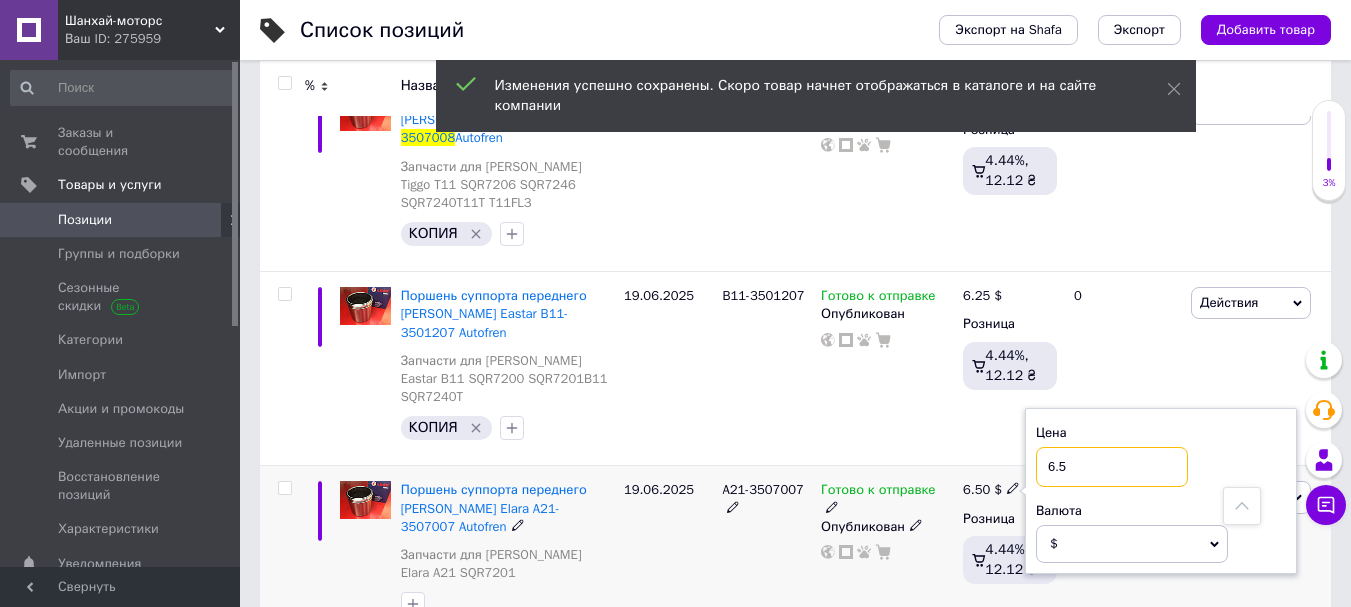 click on "6.5" at bounding box center (1112, 467) 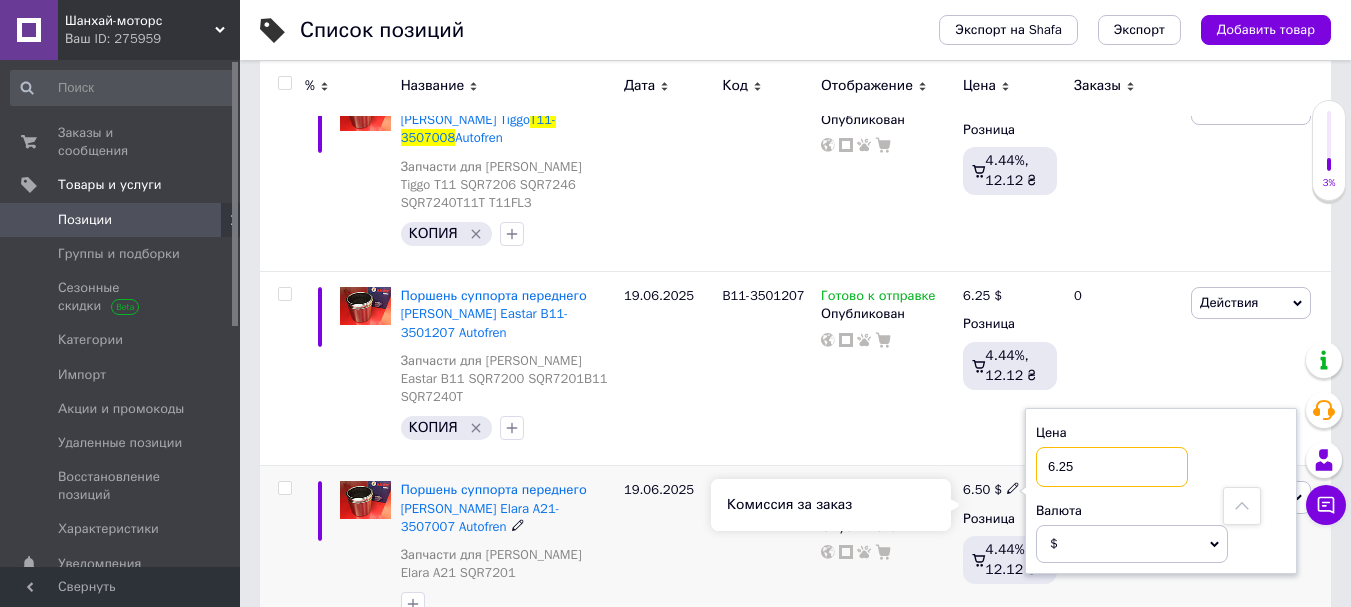type on "6.25" 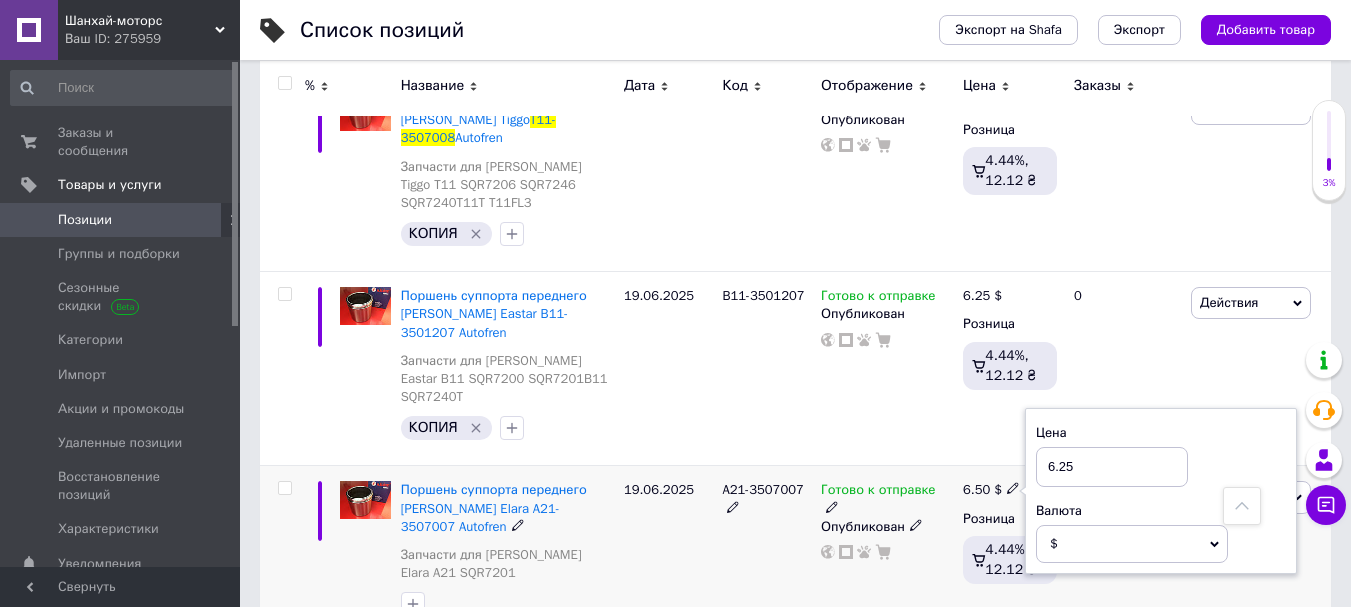 click on "Готово к отправке Опубликован" at bounding box center (887, 553) 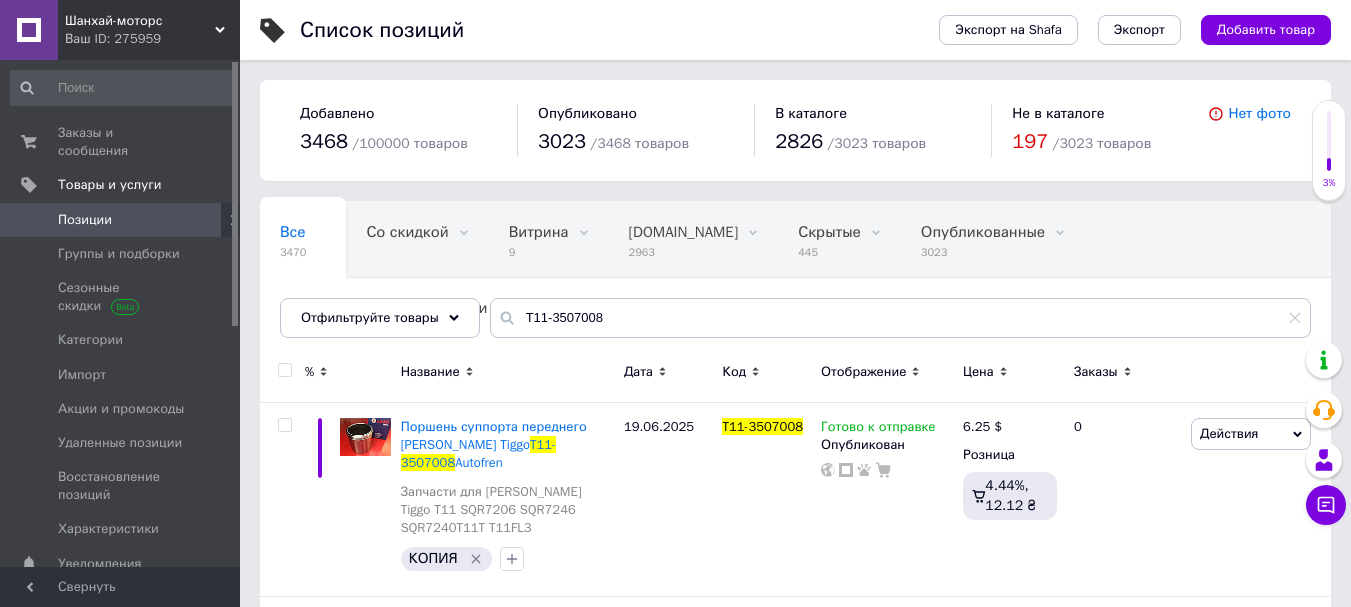 scroll, scrollTop: 123, scrollLeft: 0, axis: vertical 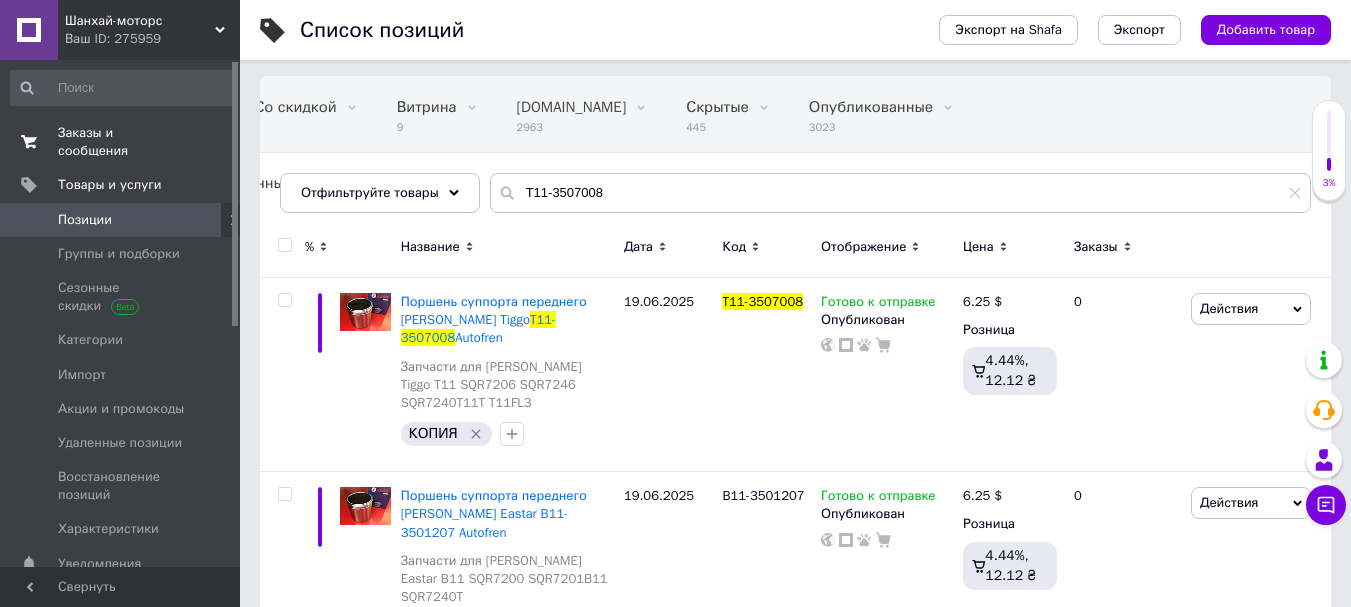 click on "Заказы и сообщения" at bounding box center [121, 142] 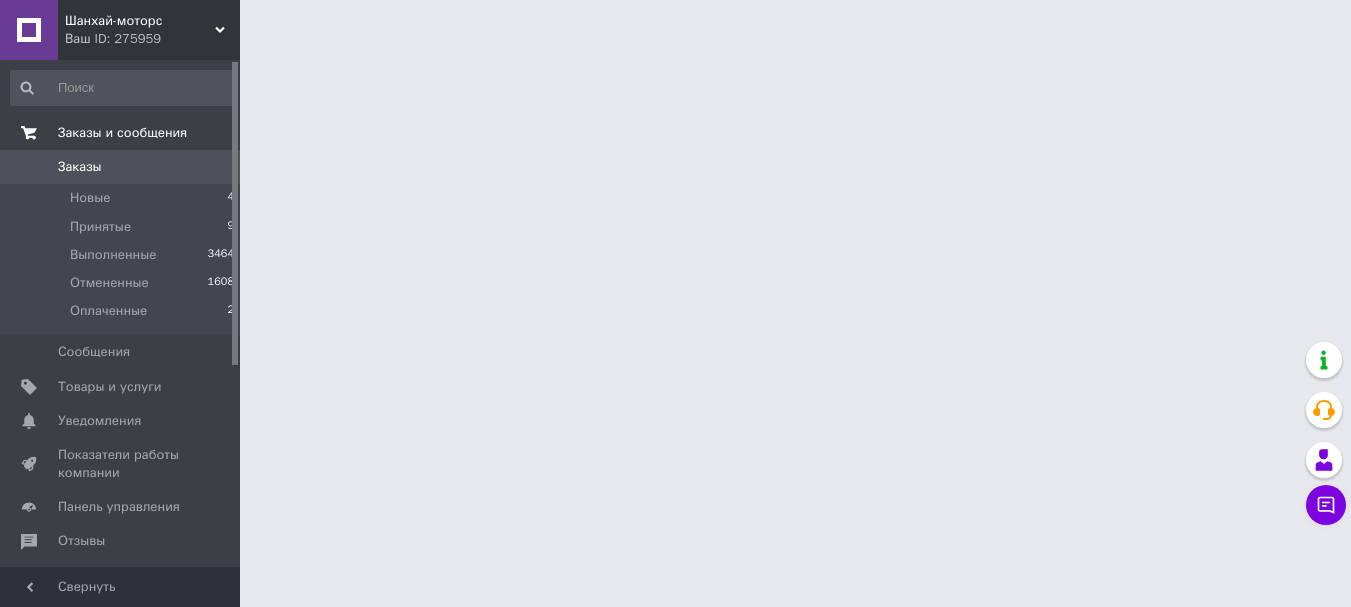 scroll, scrollTop: 0, scrollLeft: 0, axis: both 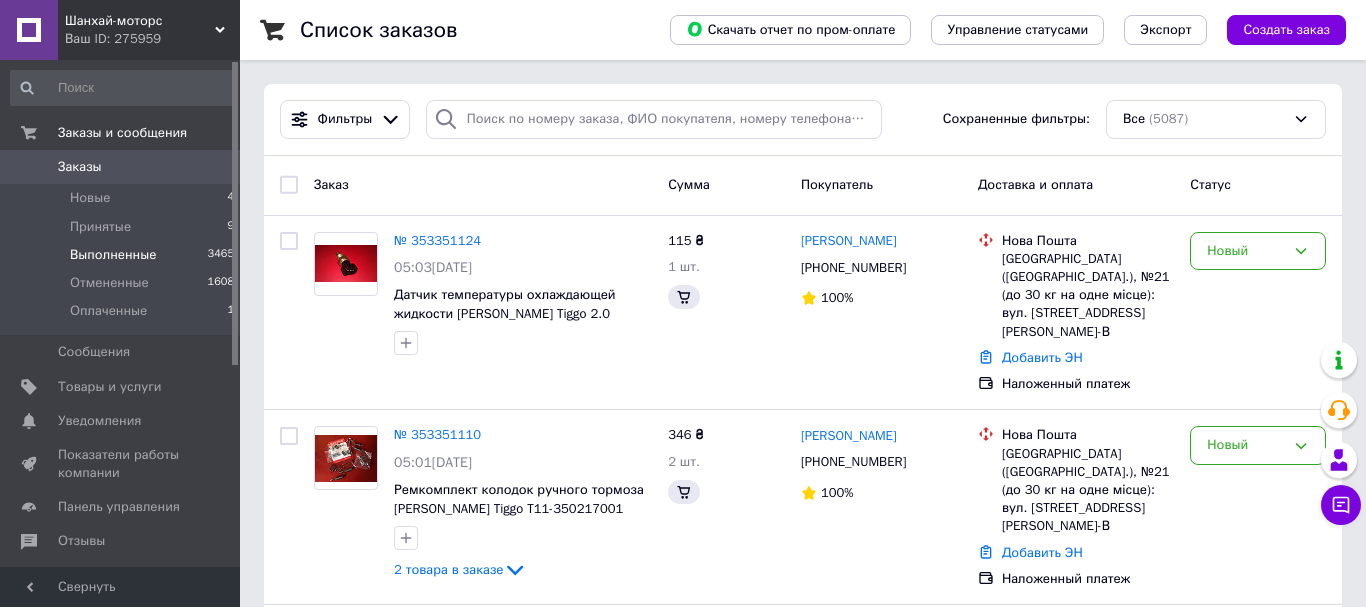 click on "Выполненные" at bounding box center (113, 255) 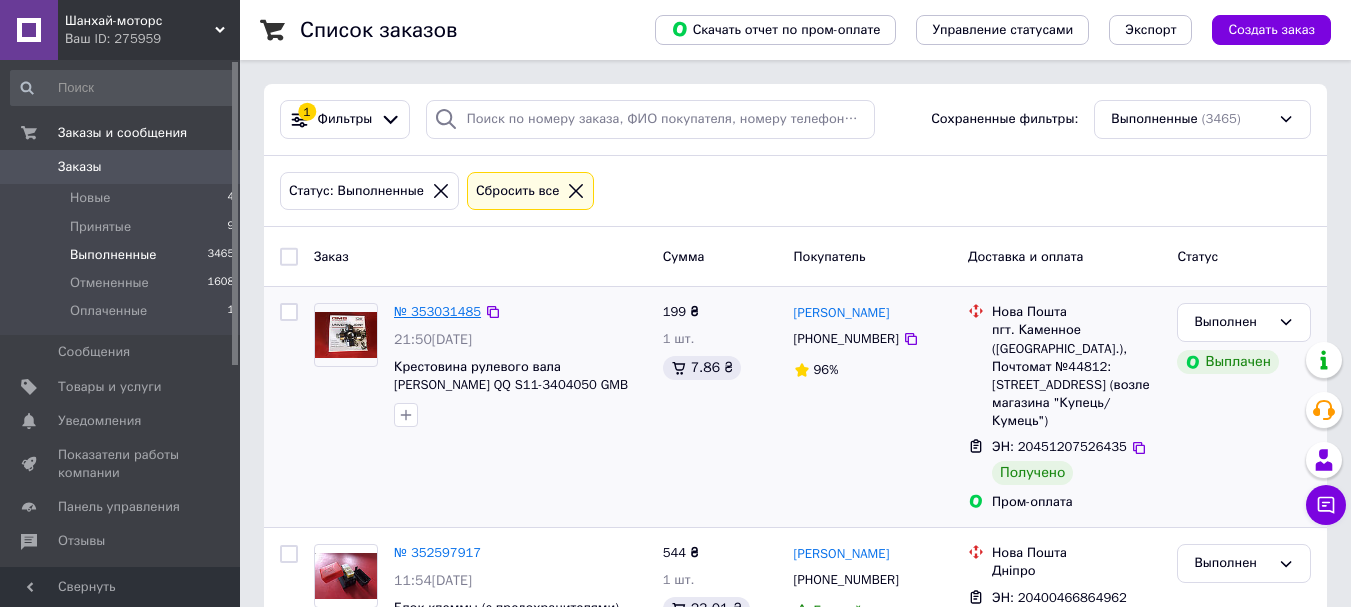 click on "№ 353031485" at bounding box center [437, 311] 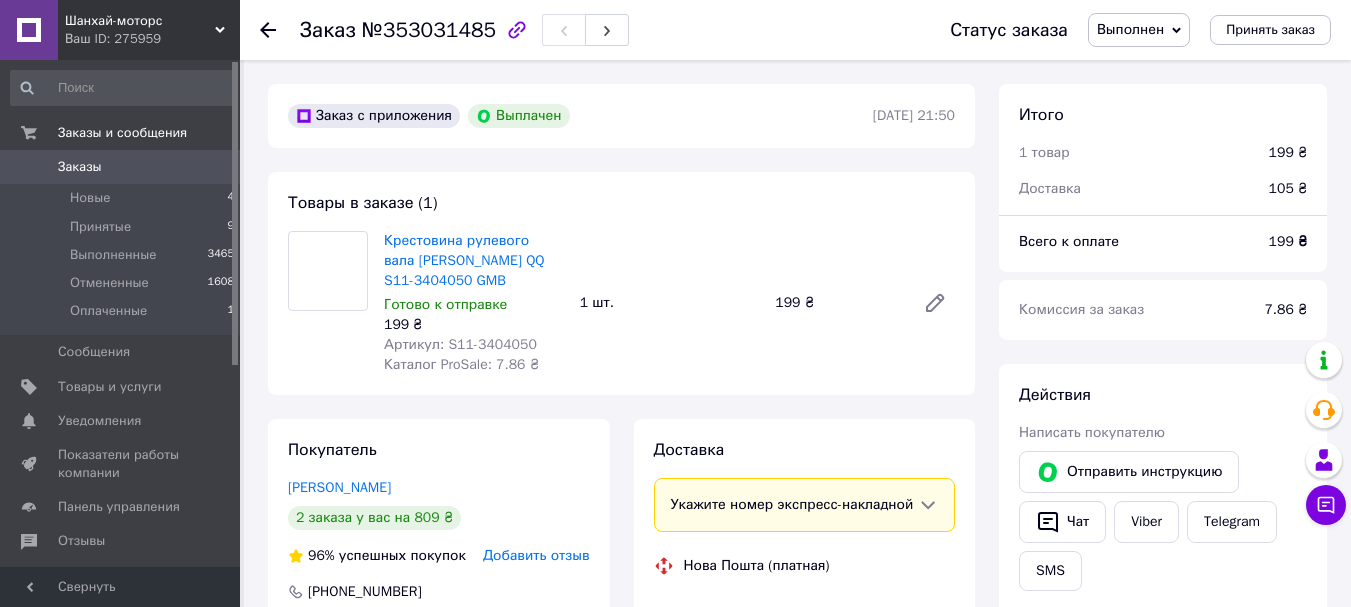 scroll, scrollTop: 32, scrollLeft: 0, axis: vertical 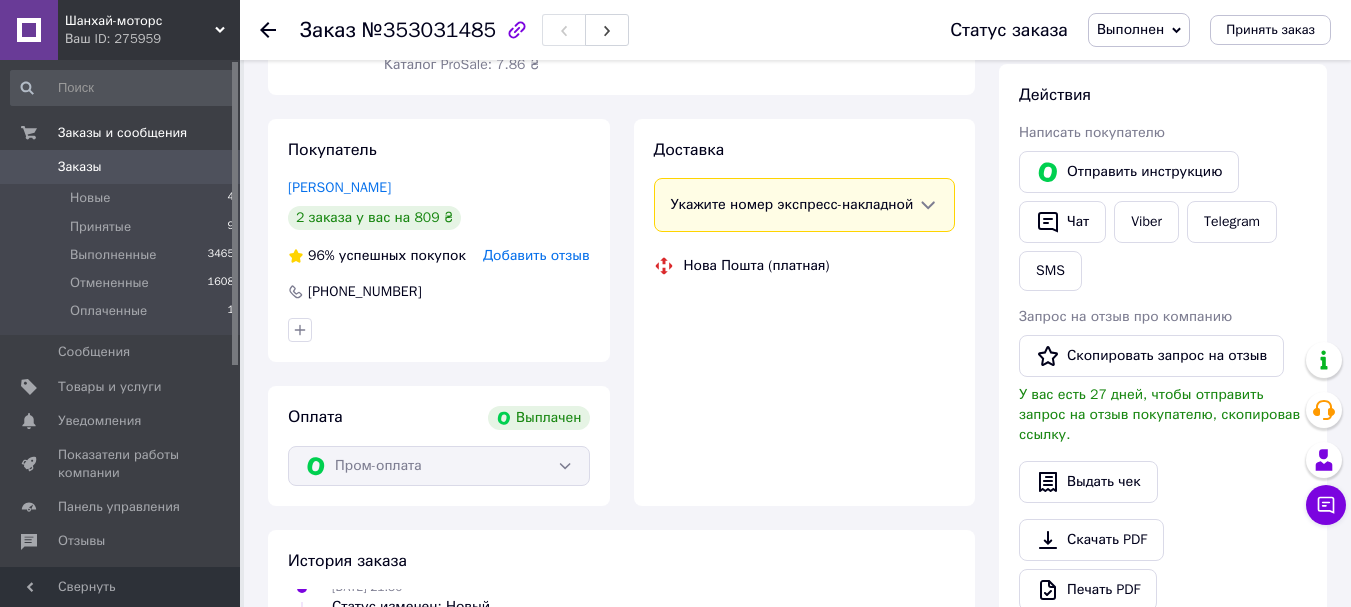 click on "Добавить отзыв" at bounding box center [536, 255] 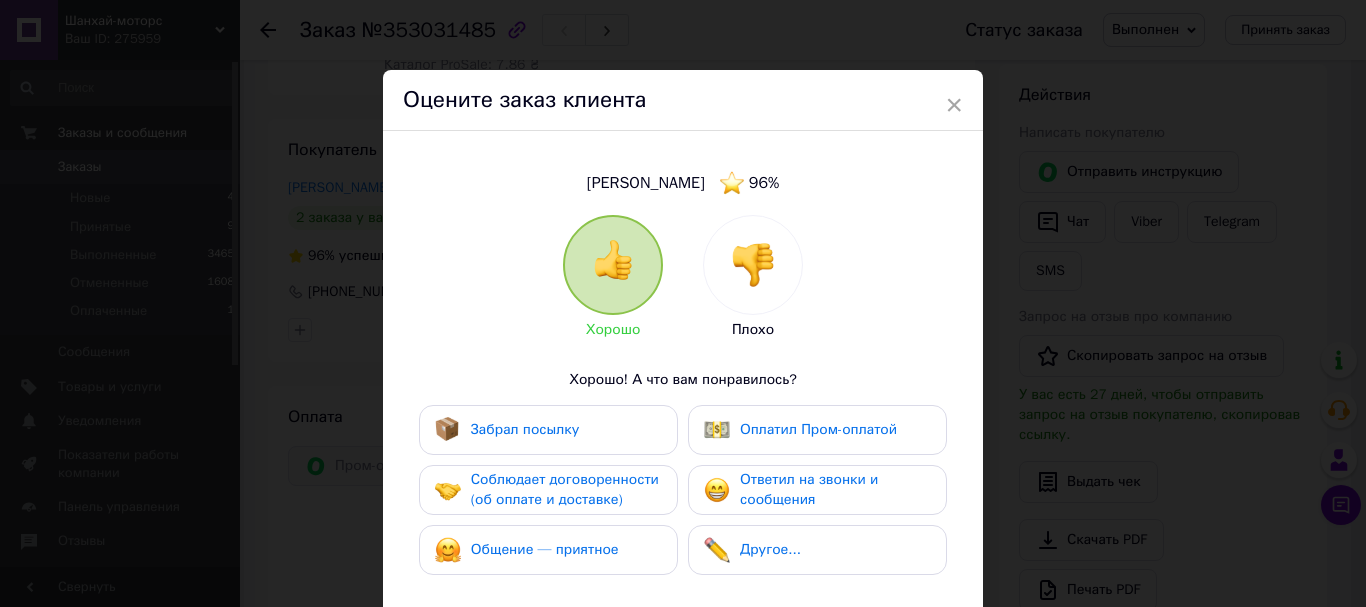 click on "Забрал посылку" at bounding box center (525, 429) 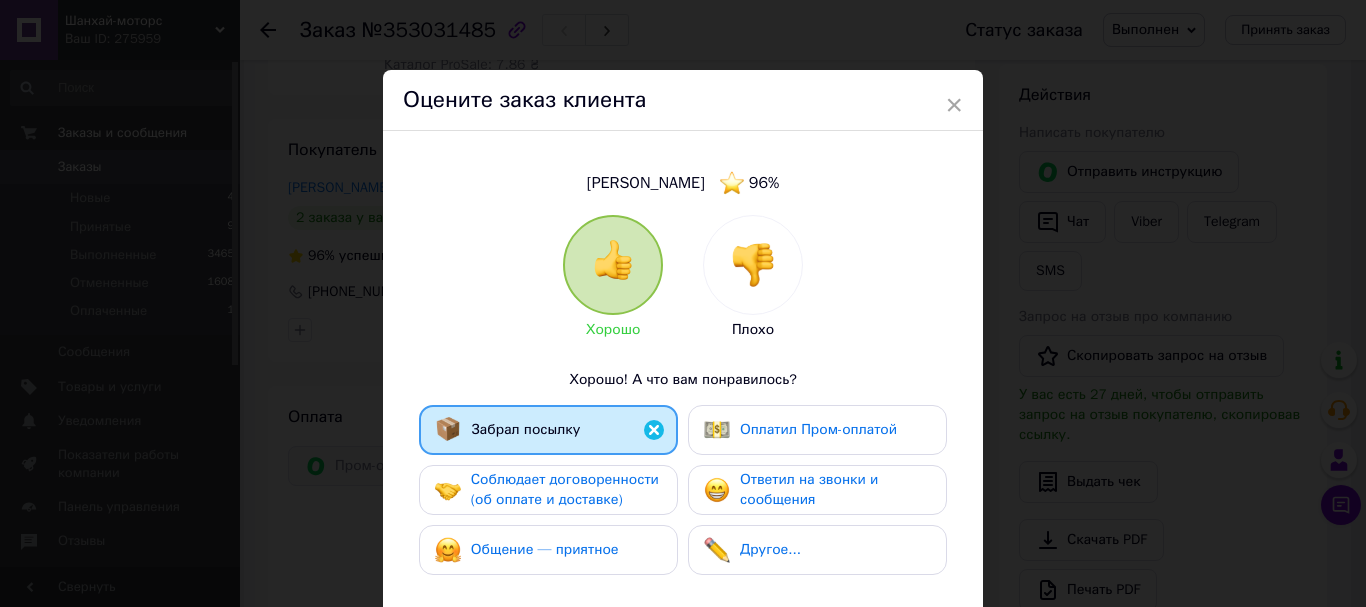 click on "Соблюдает договоренности (об оплате и доставке)" at bounding box center [565, 489] 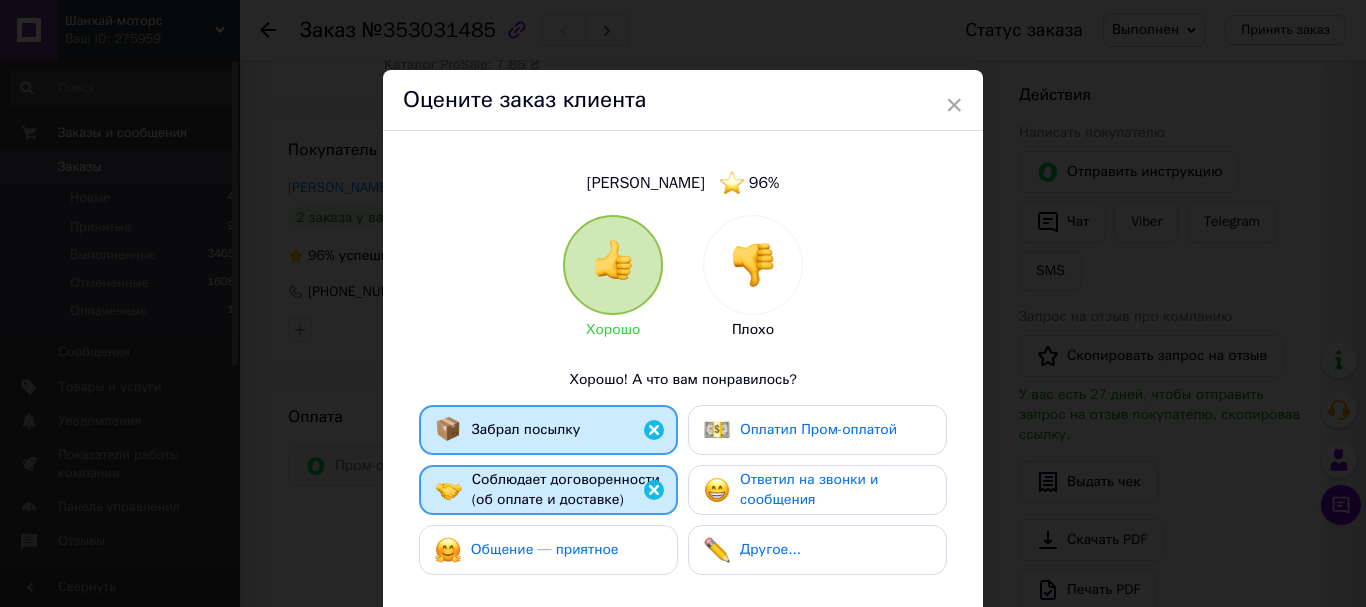 click on "Общение — приятное" at bounding box center [545, 549] 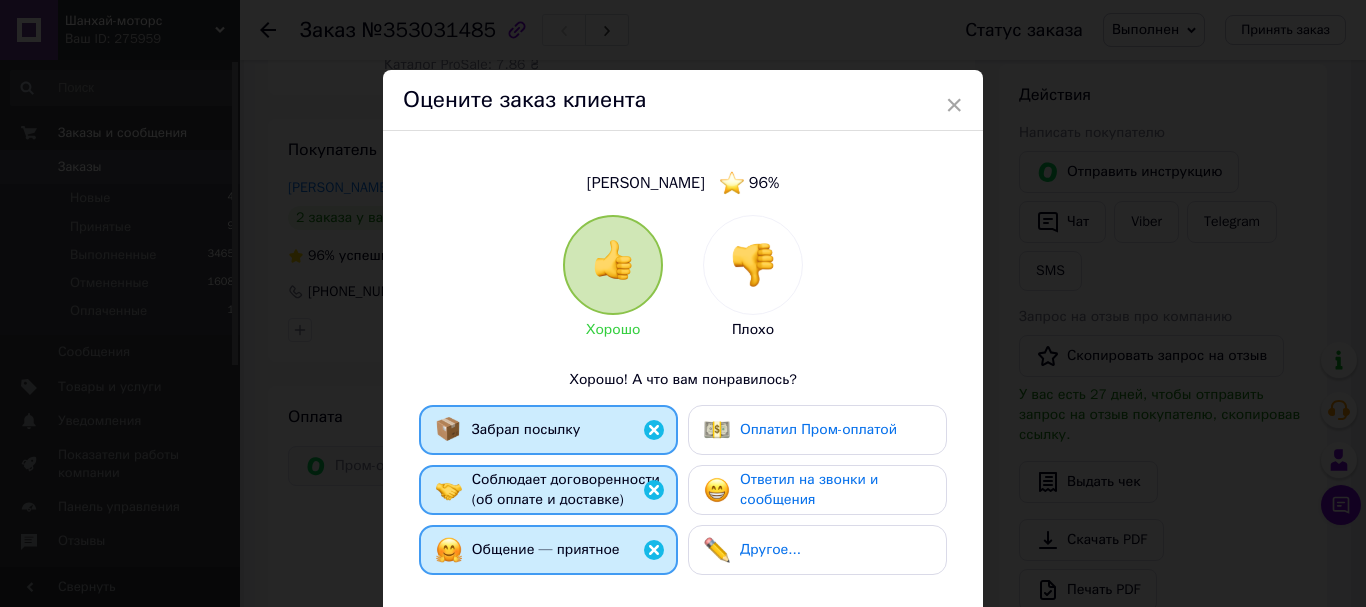 click on "Оплатил Пром-оплатой" at bounding box center (818, 429) 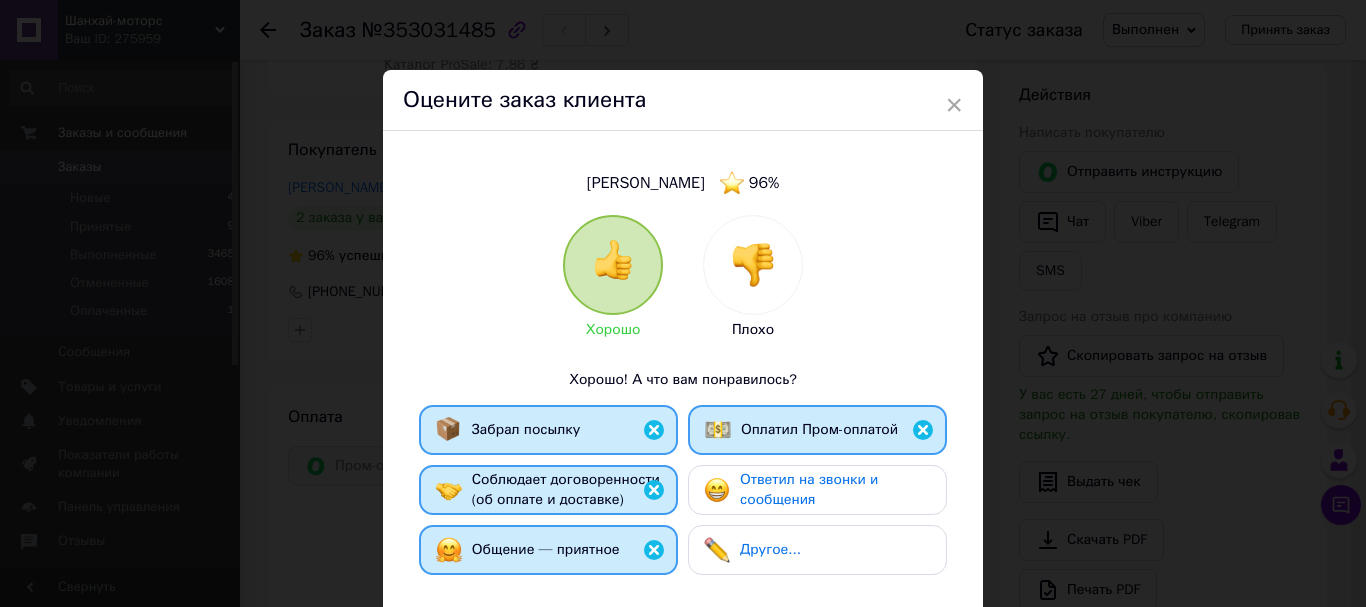 click on "Ответил на звонки и сообщения" at bounding box center (809, 489) 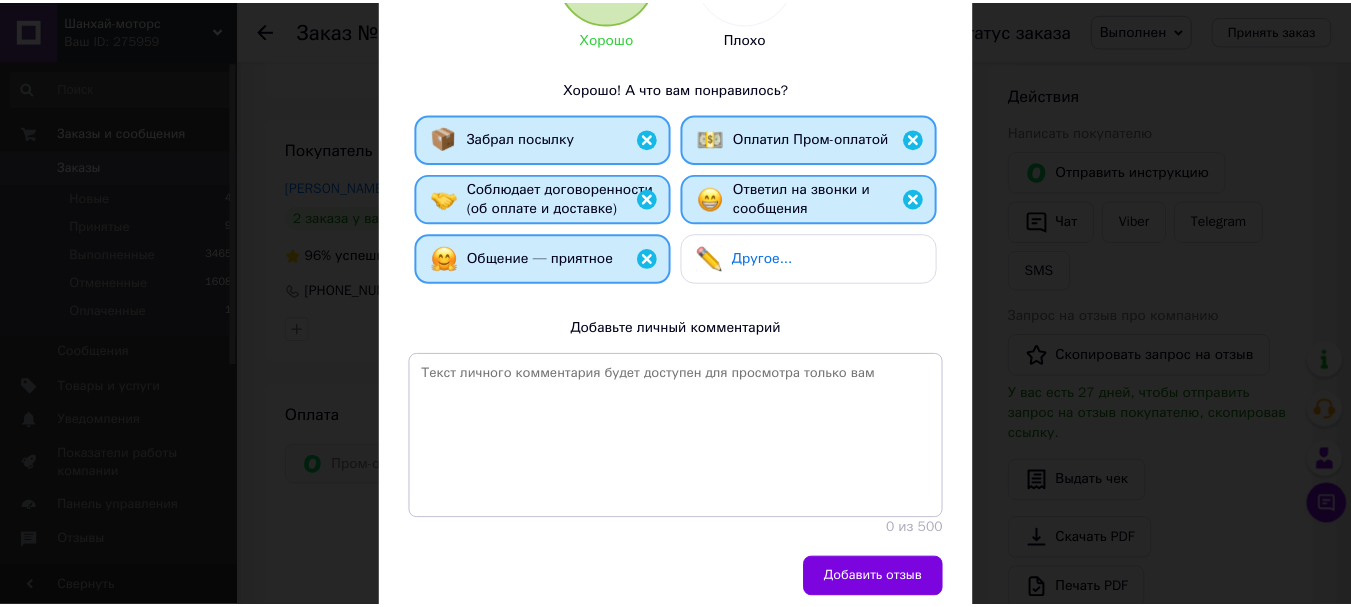 scroll, scrollTop: 365, scrollLeft: 0, axis: vertical 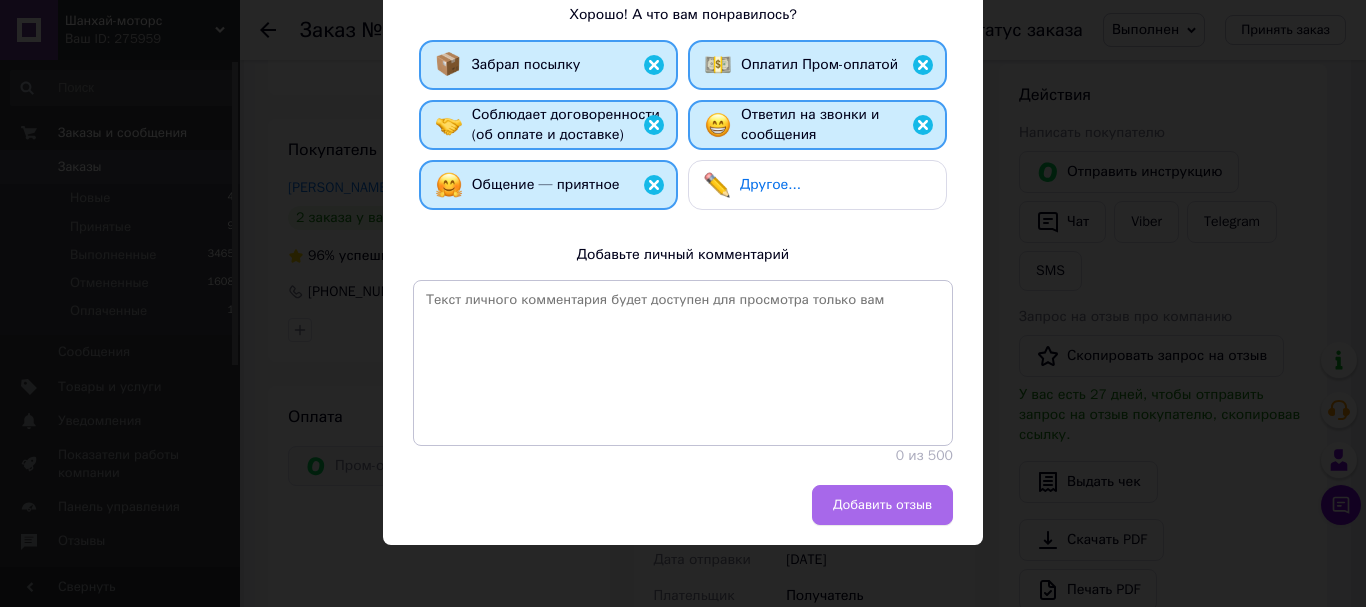 click on "Добавить отзыв" at bounding box center (882, 505) 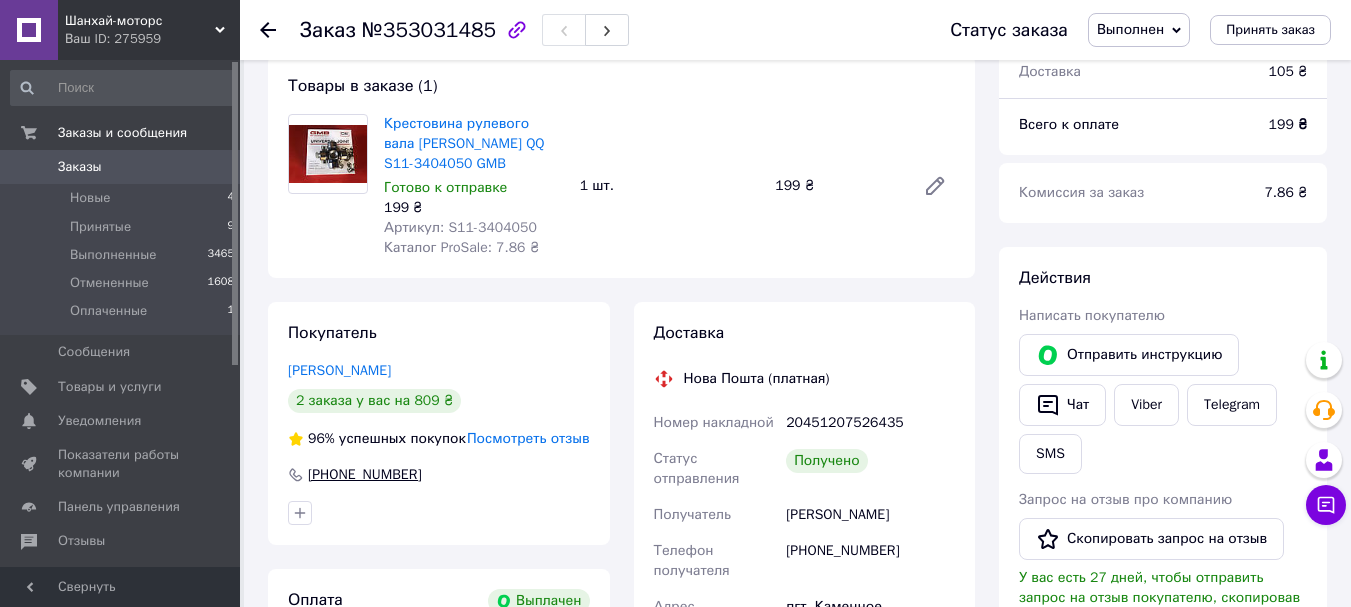 scroll, scrollTop: 0, scrollLeft: 0, axis: both 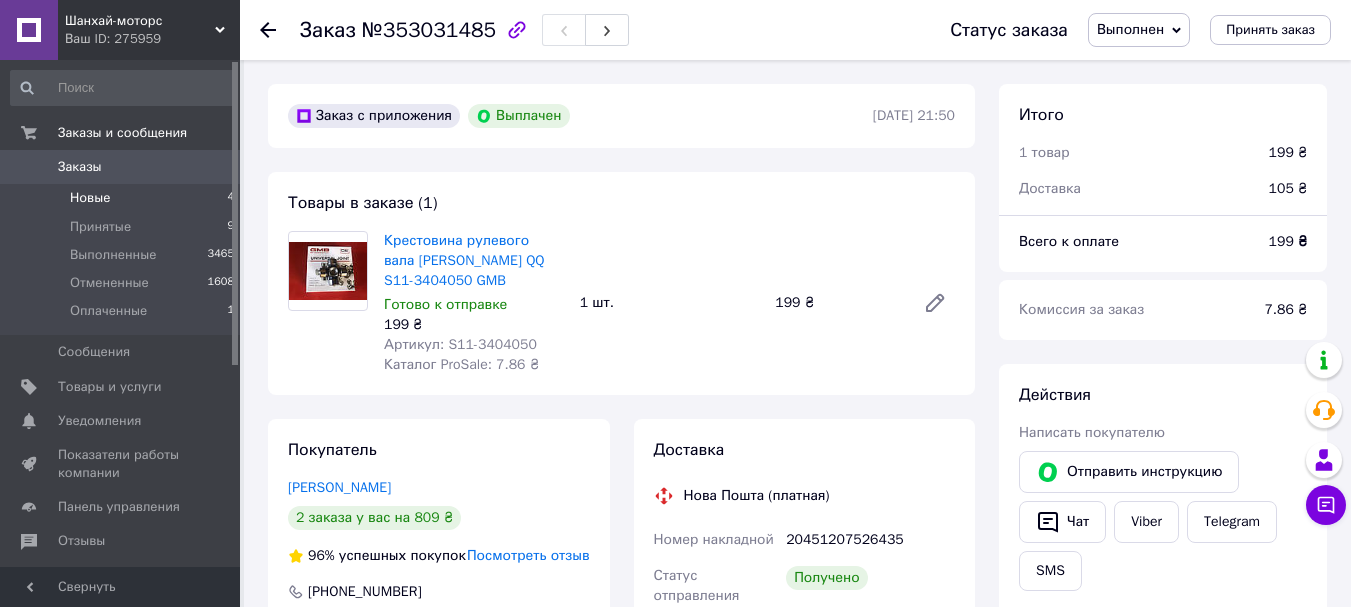 click on "Новые" at bounding box center [90, 198] 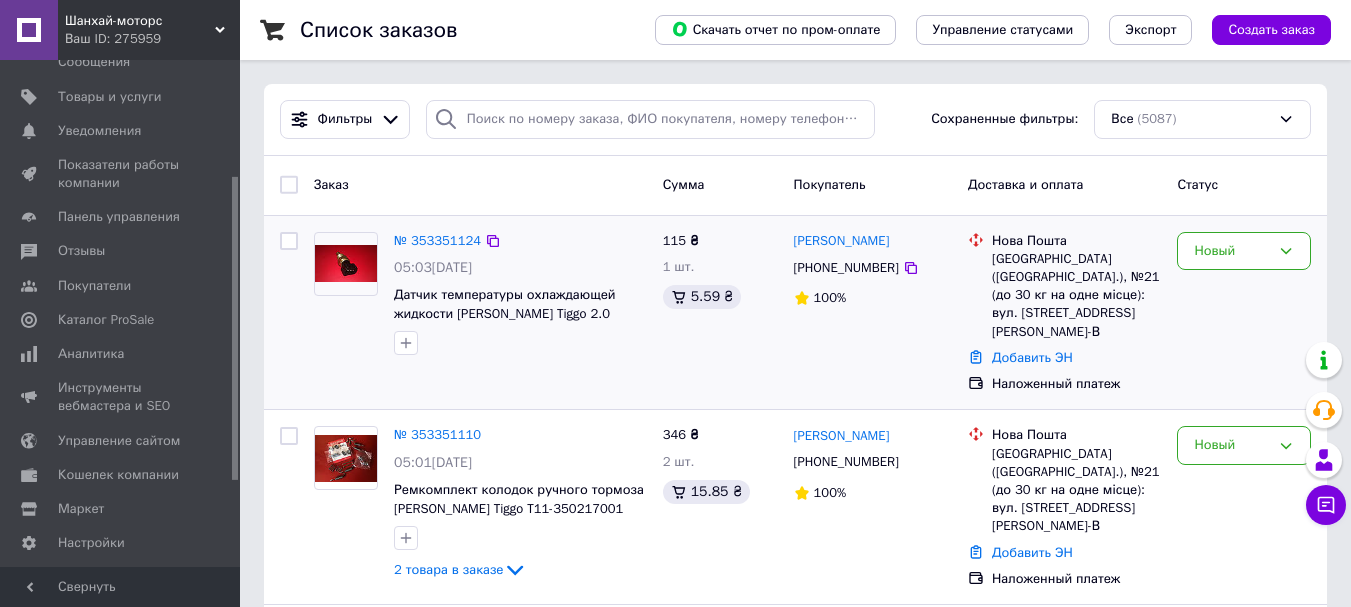 scroll, scrollTop: 300, scrollLeft: 0, axis: vertical 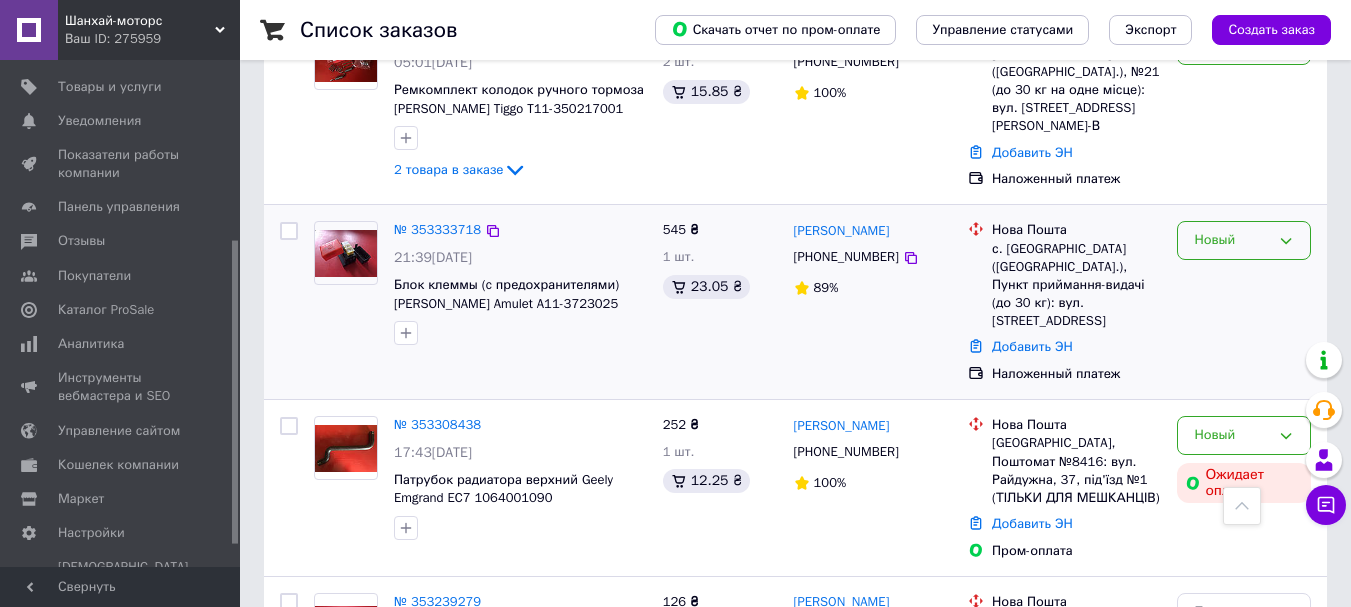 click on "Новый" at bounding box center (1232, 240) 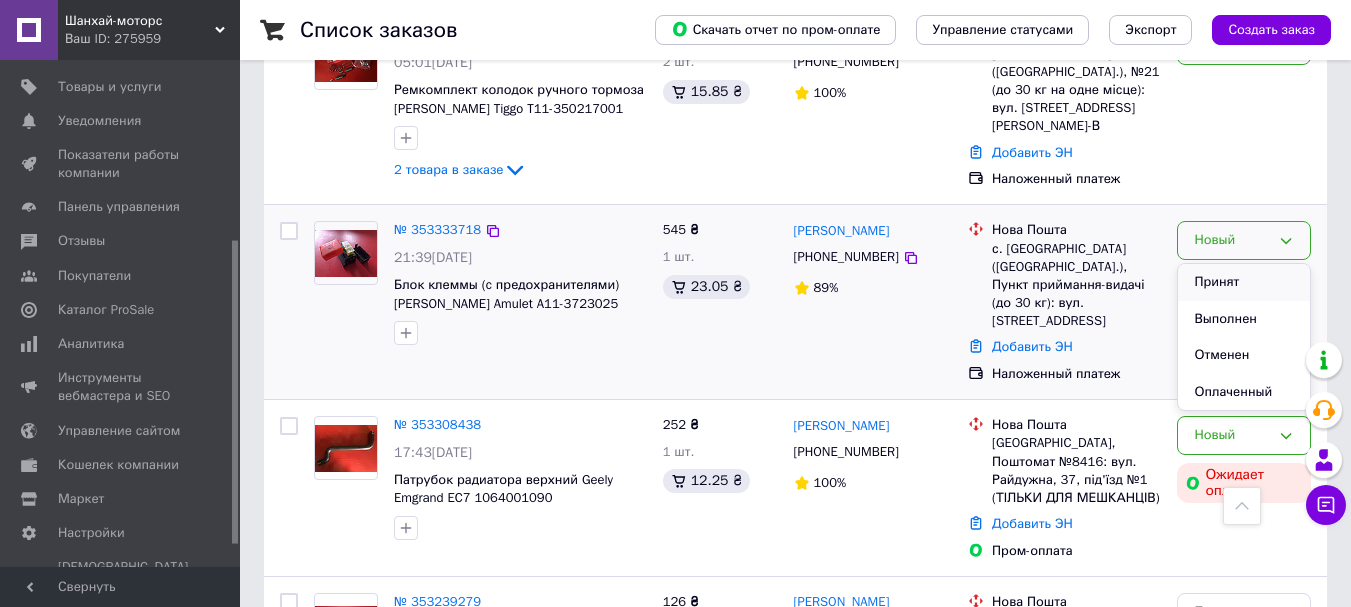 click on "Принят" at bounding box center [1244, 282] 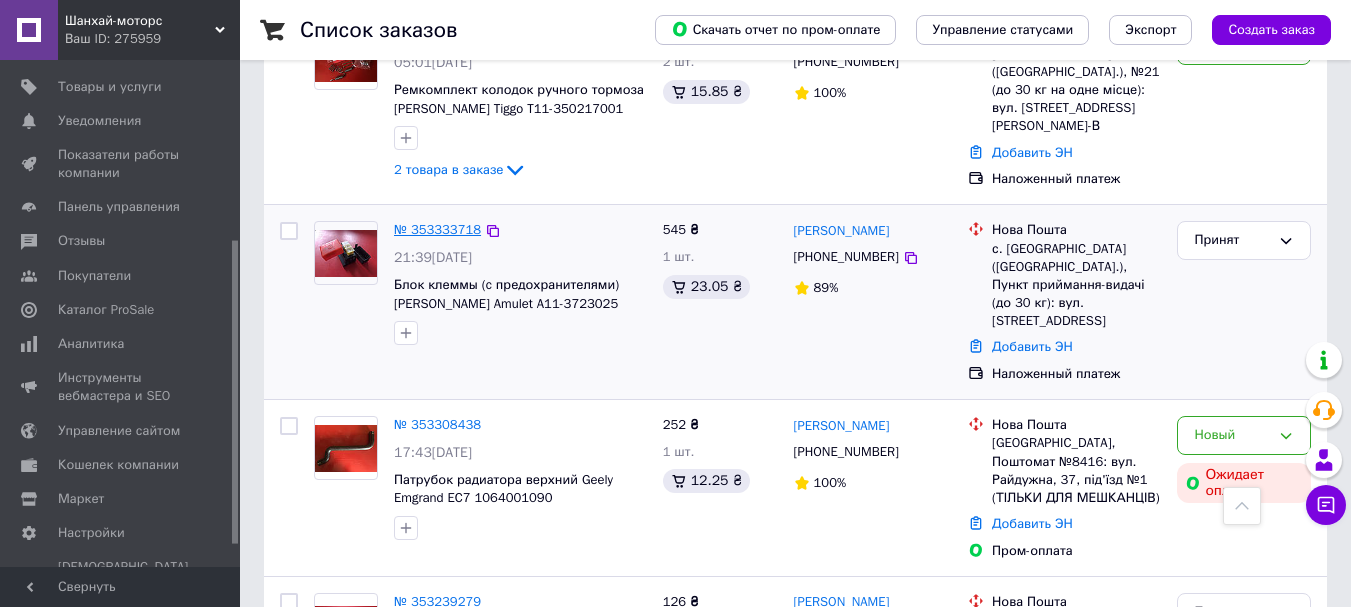 click on "№ 353333718" at bounding box center (437, 229) 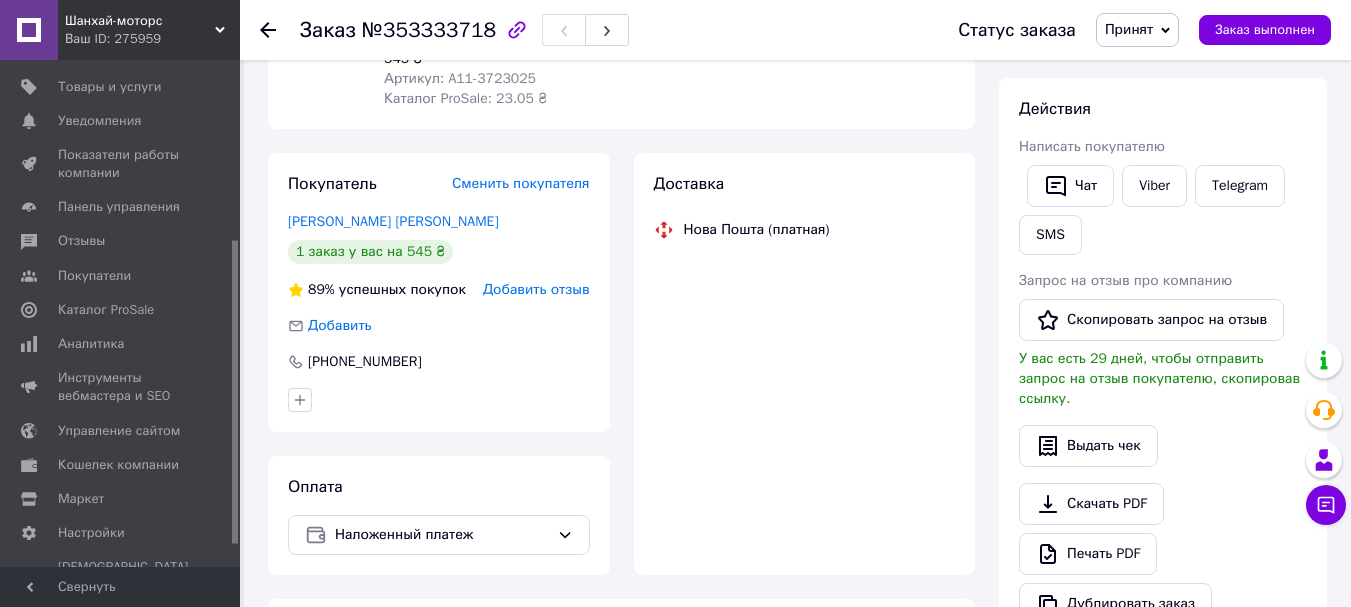 scroll, scrollTop: 400, scrollLeft: 0, axis: vertical 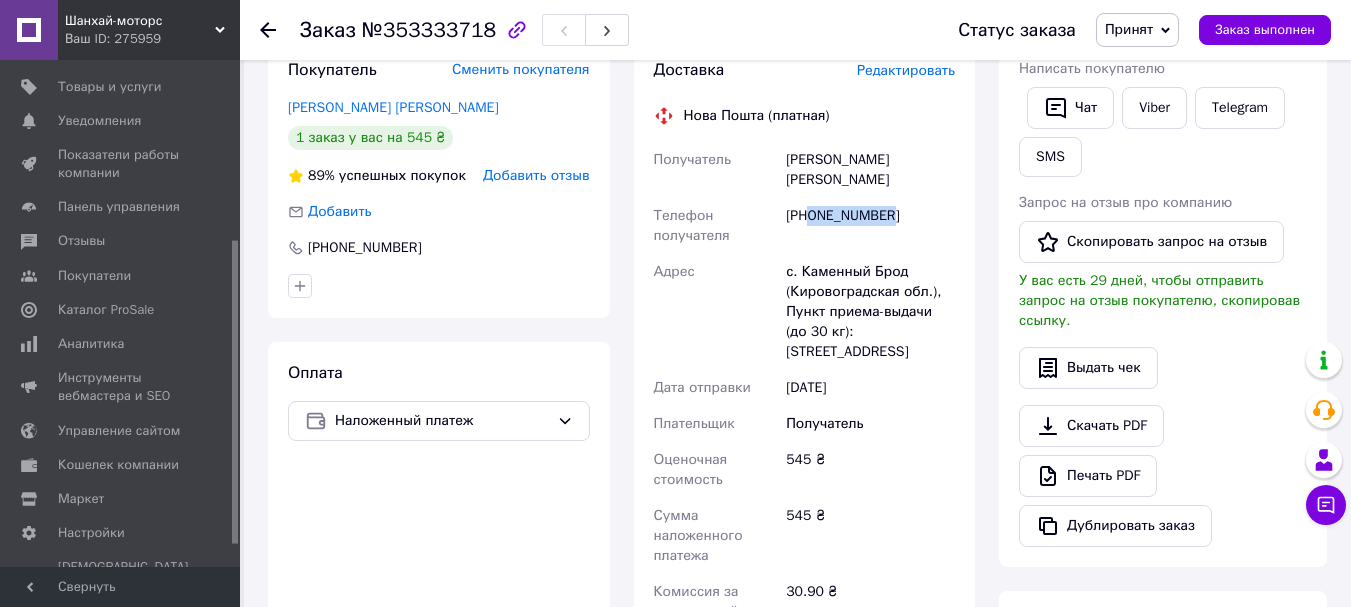 drag, startPoint x: 896, startPoint y: 166, endPoint x: 813, endPoint y: 179, distance: 84.0119 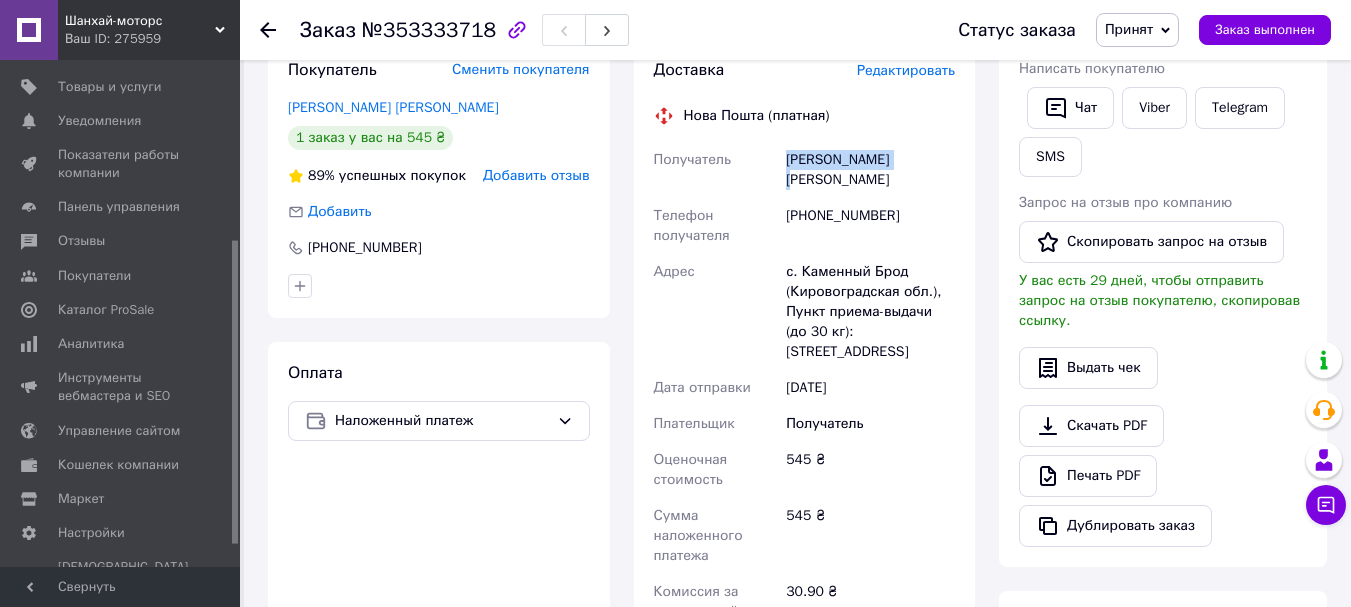 drag, startPoint x: 898, startPoint y: 141, endPoint x: 789, endPoint y: 141, distance: 109 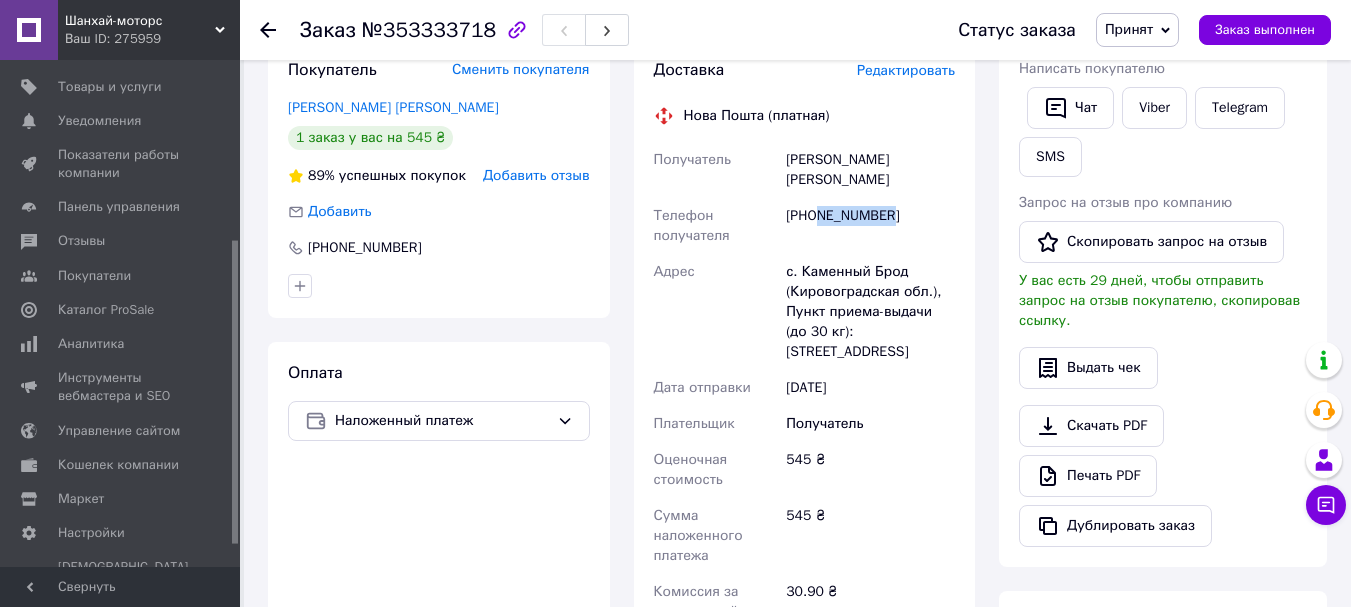 drag, startPoint x: 892, startPoint y: 175, endPoint x: 820, endPoint y: 184, distance: 72.56032 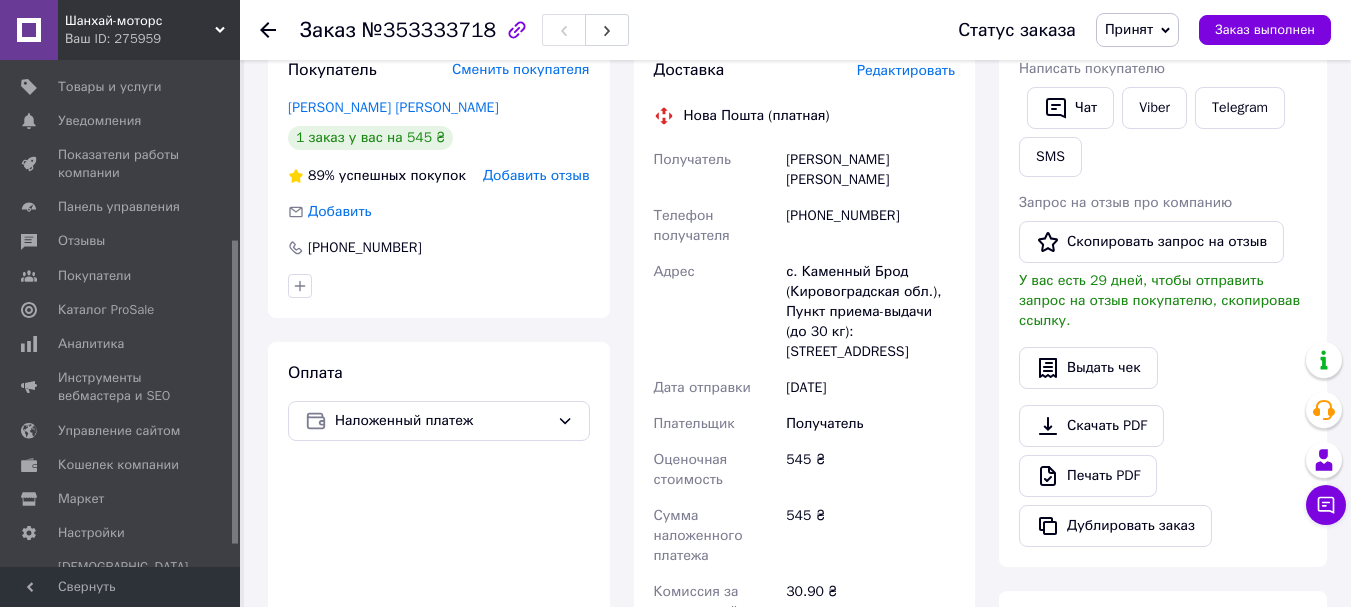 click on "с. Каменный Брод (Кировоградская обл.), Пункт приема-выдачи (до 30 кг): [STREET_ADDRESS]" at bounding box center (870, 312) 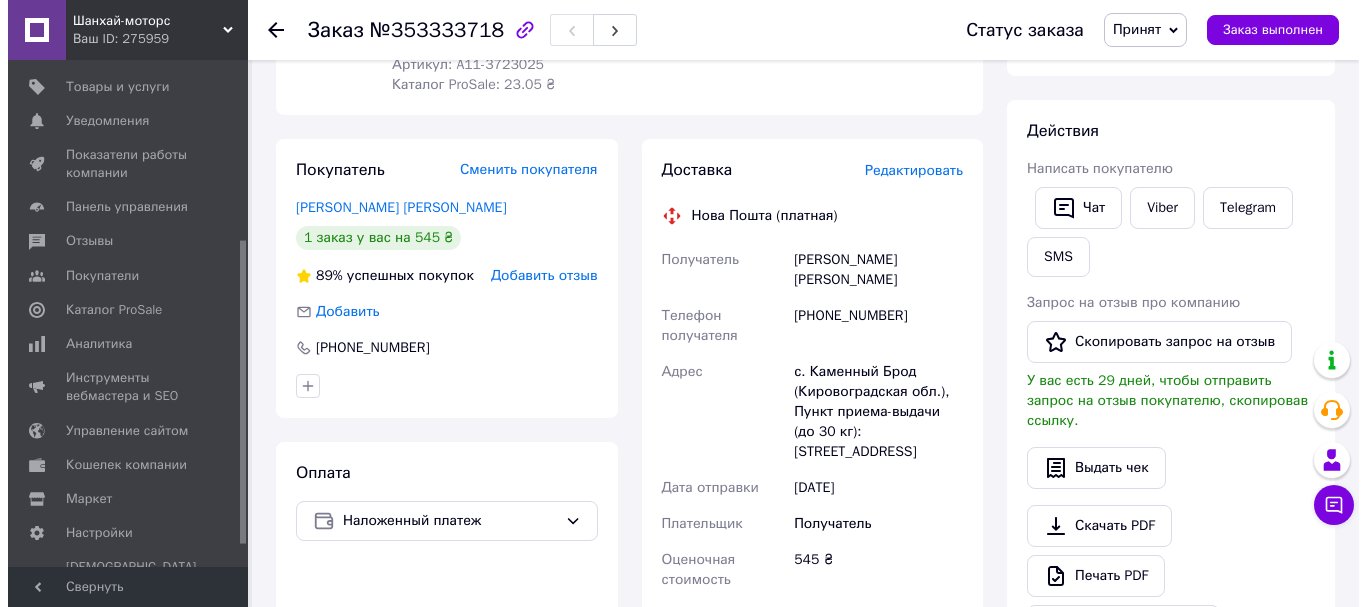 scroll, scrollTop: 0, scrollLeft: 0, axis: both 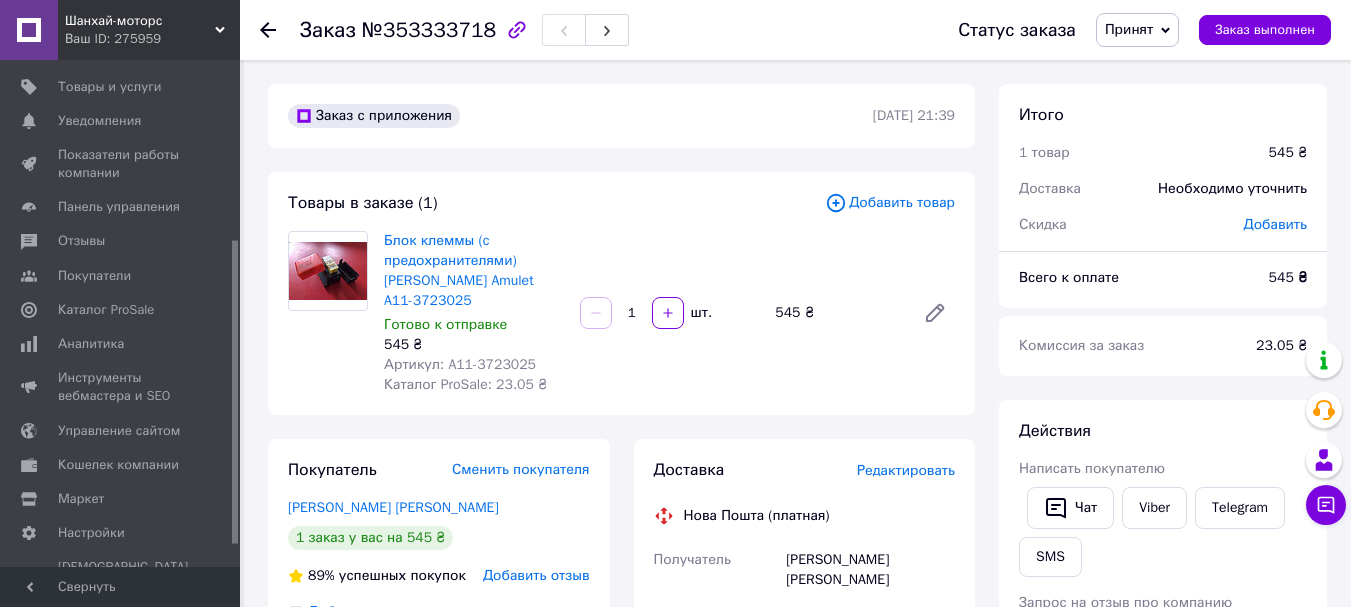 click 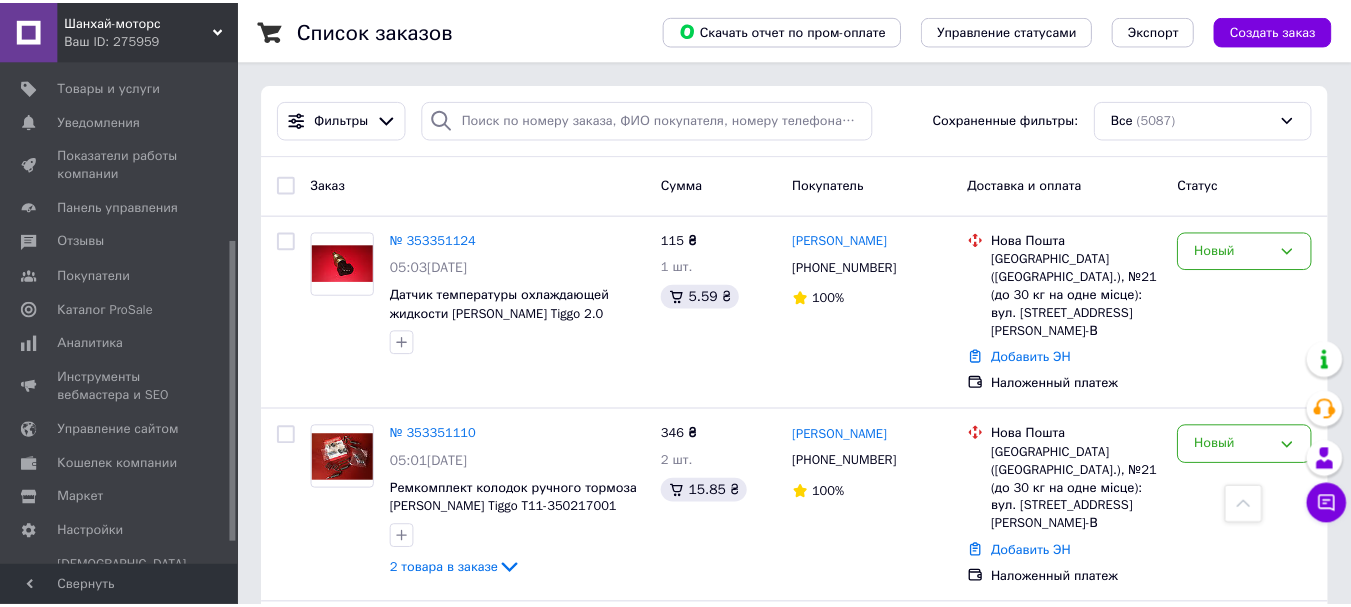 scroll, scrollTop: 400, scrollLeft: 0, axis: vertical 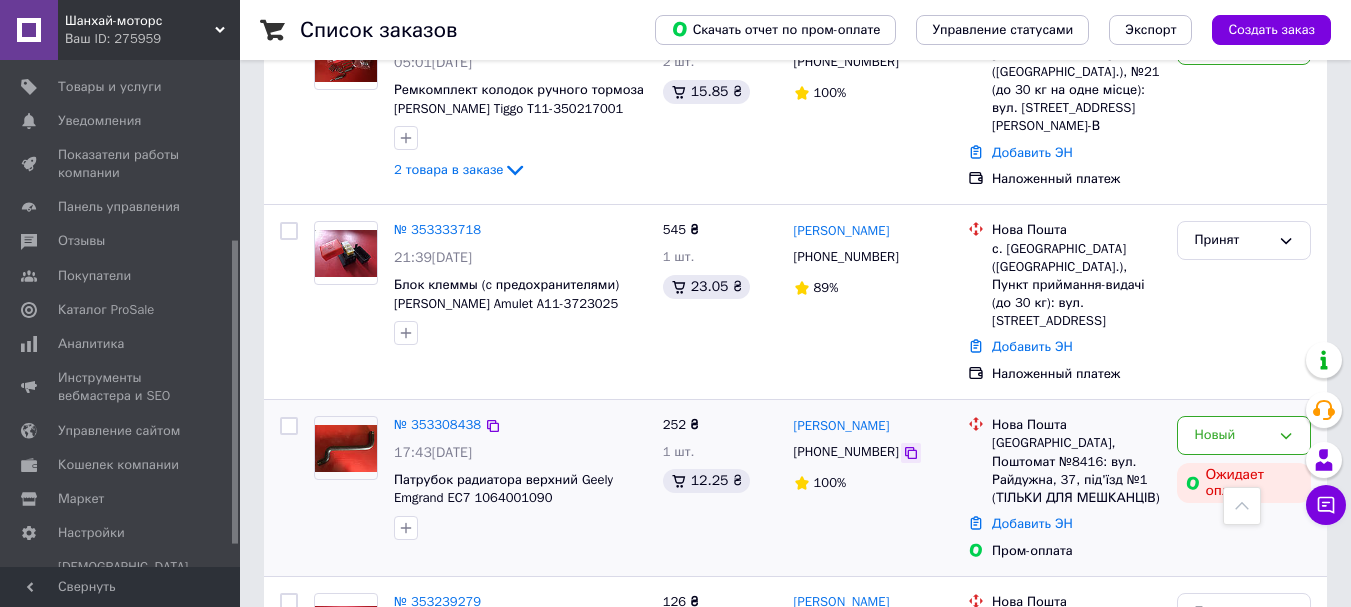click 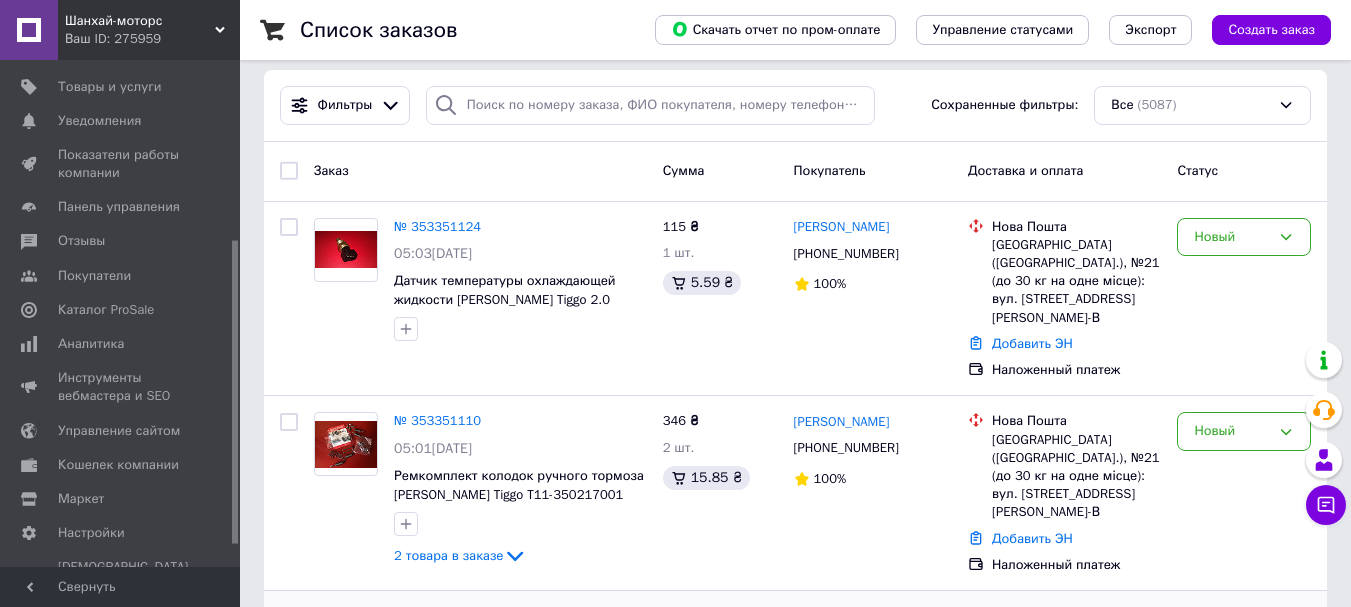 scroll, scrollTop: 0, scrollLeft: 0, axis: both 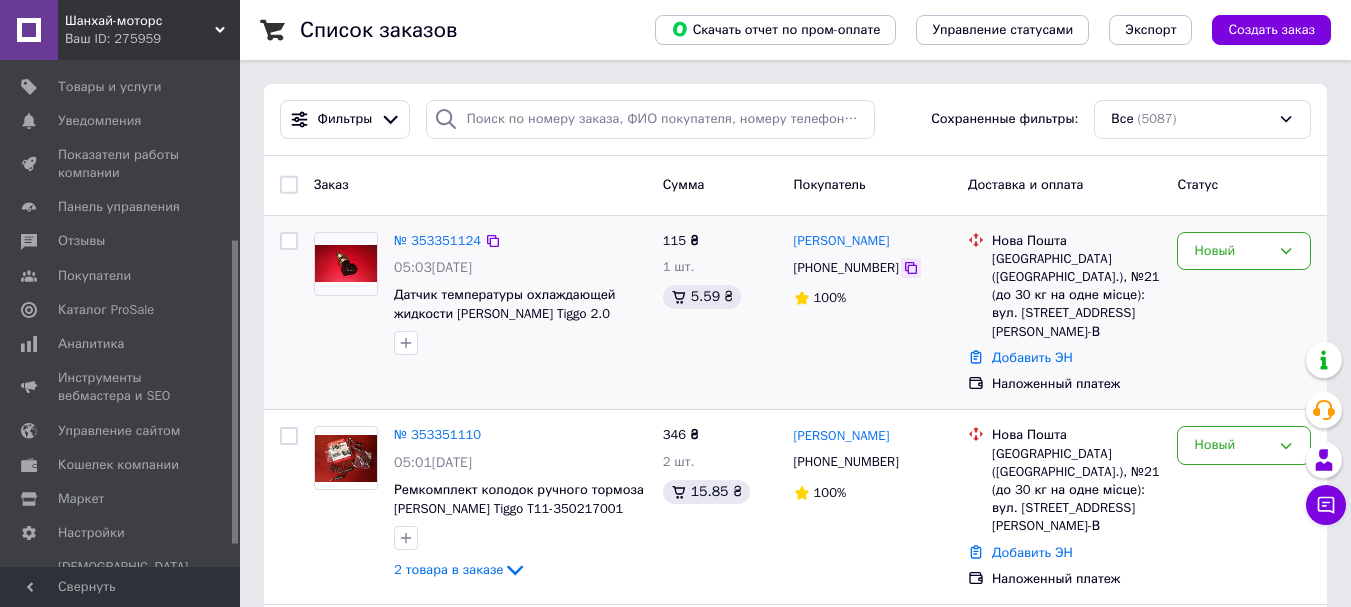 click 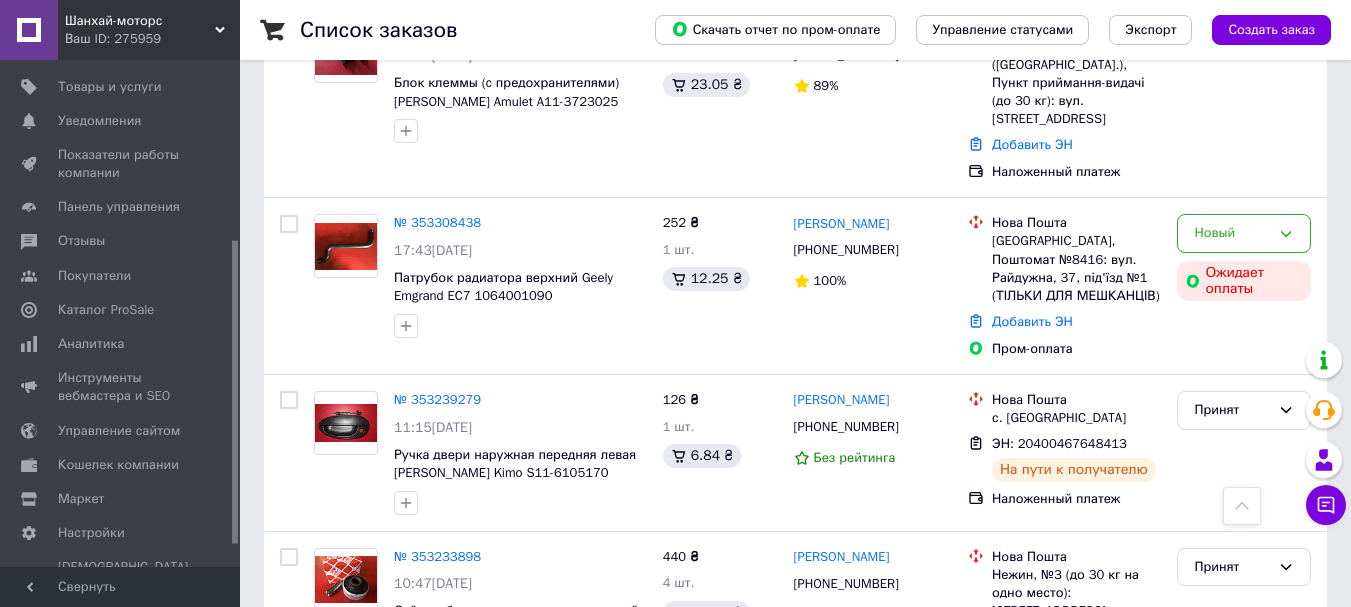 scroll, scrollTop: 600, scrollLeft: 0, axis: vertical 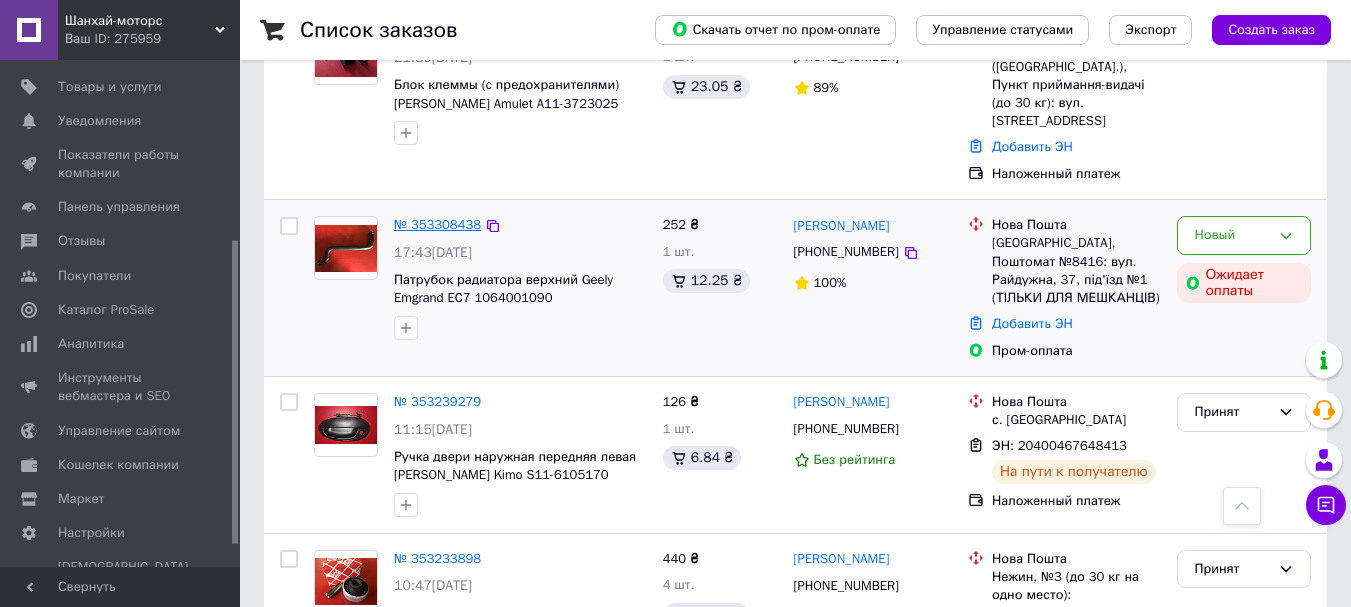 click on "№ 353308438" at bounding box center [437, 224] 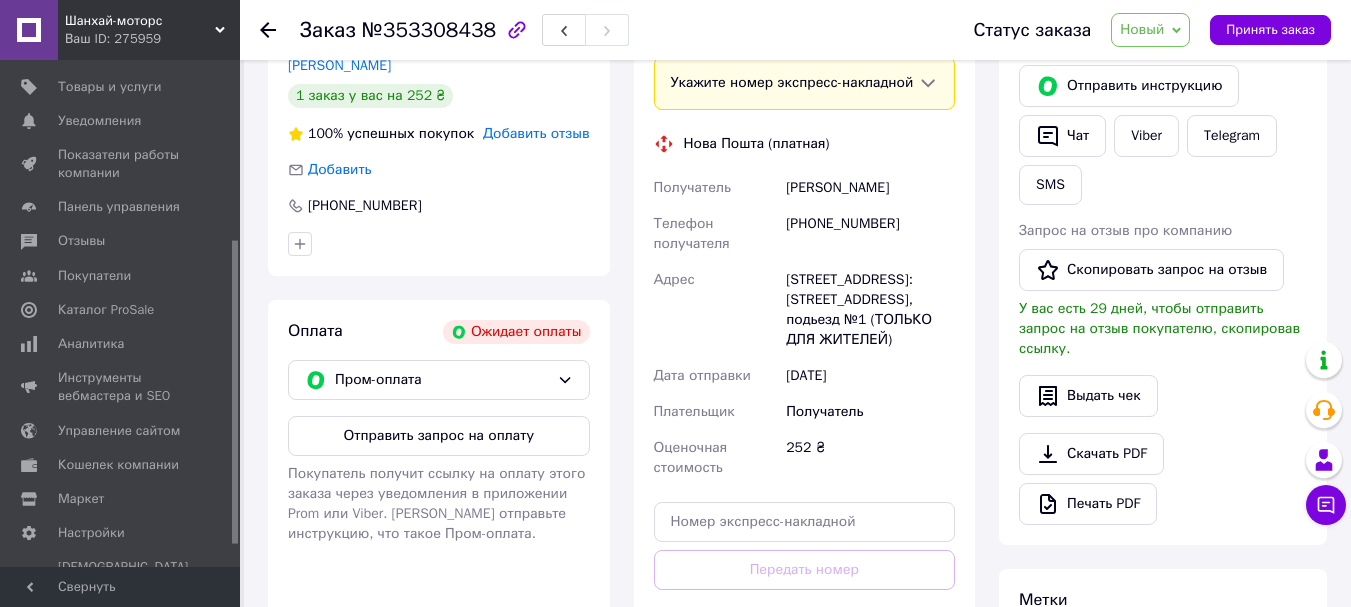 scroll, scrollTop: 400, scrollLeft: 0, axis: vertical 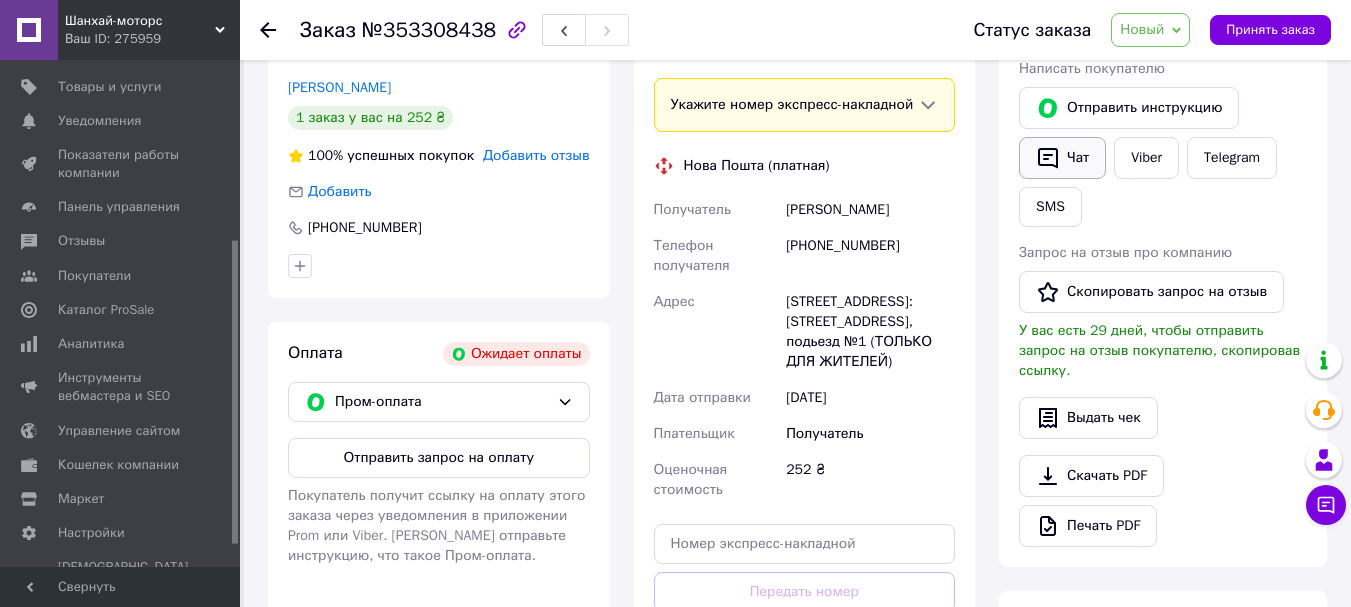 click 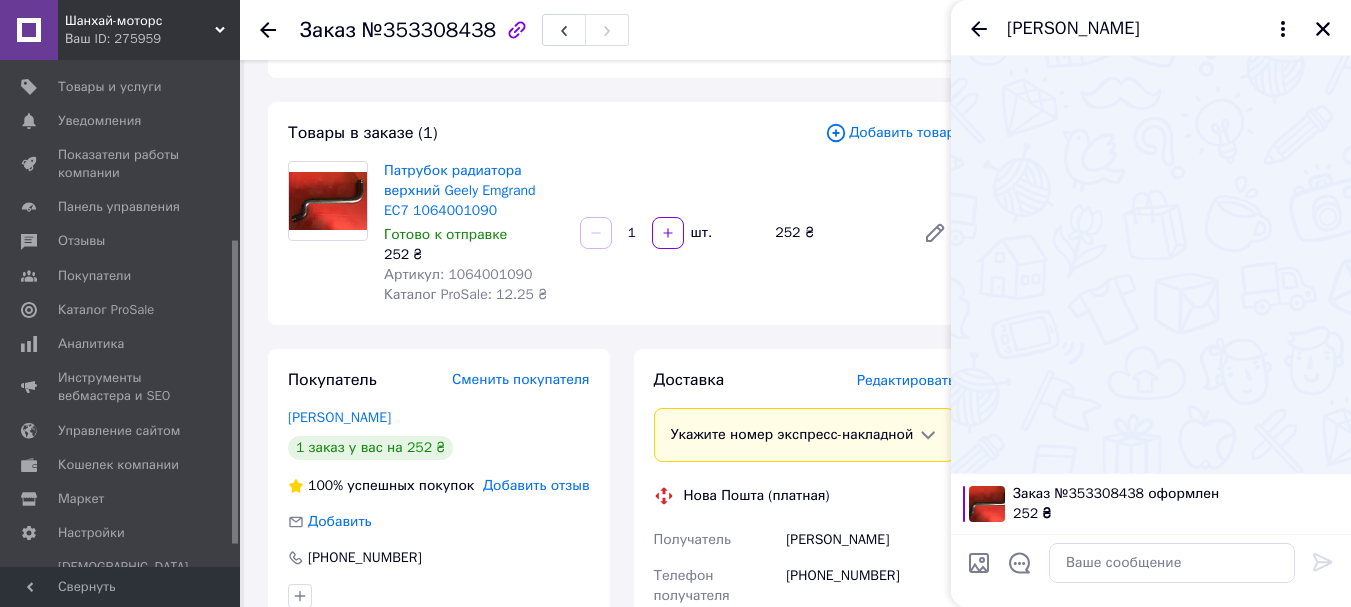 scroll, scrollTop: 200, scrollLeft: 0, axis: vertical 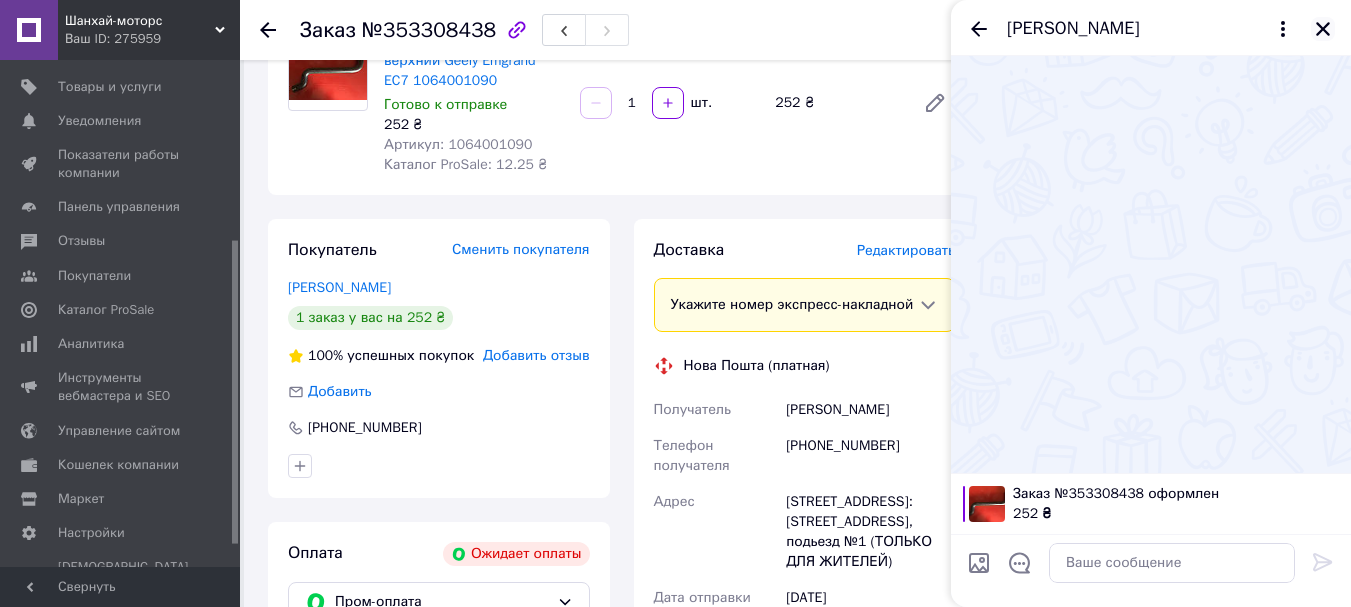 click 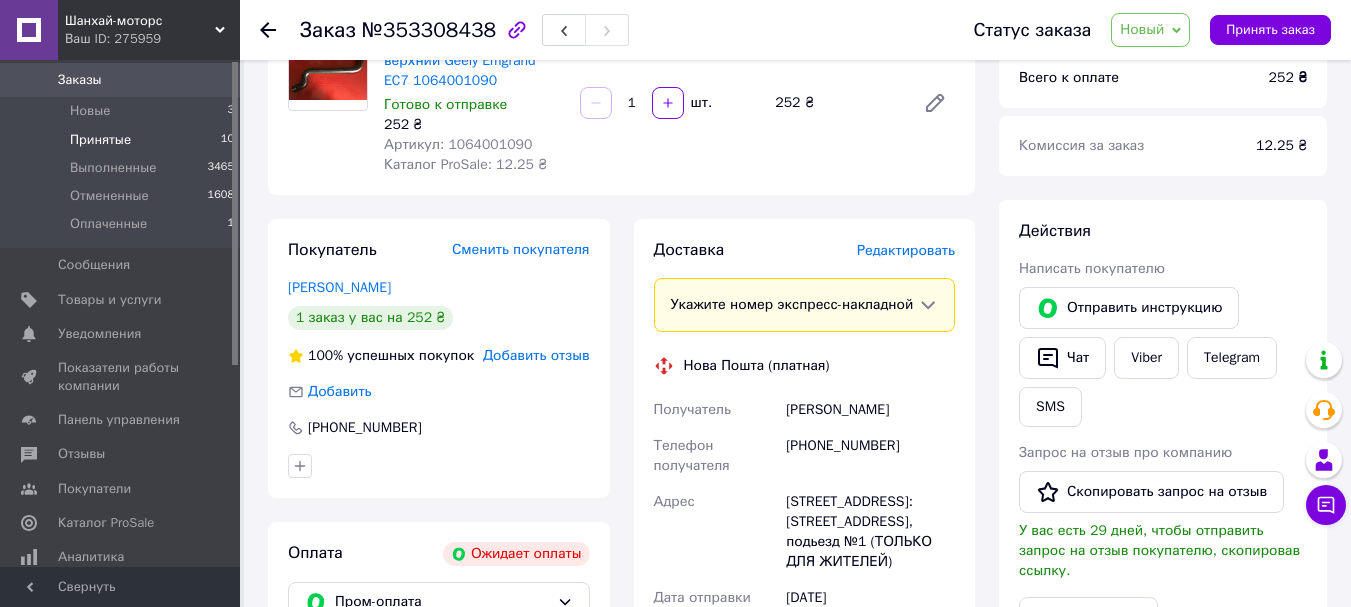 scroll, scrollTop: 0, scrollLeft: 0, axis: both 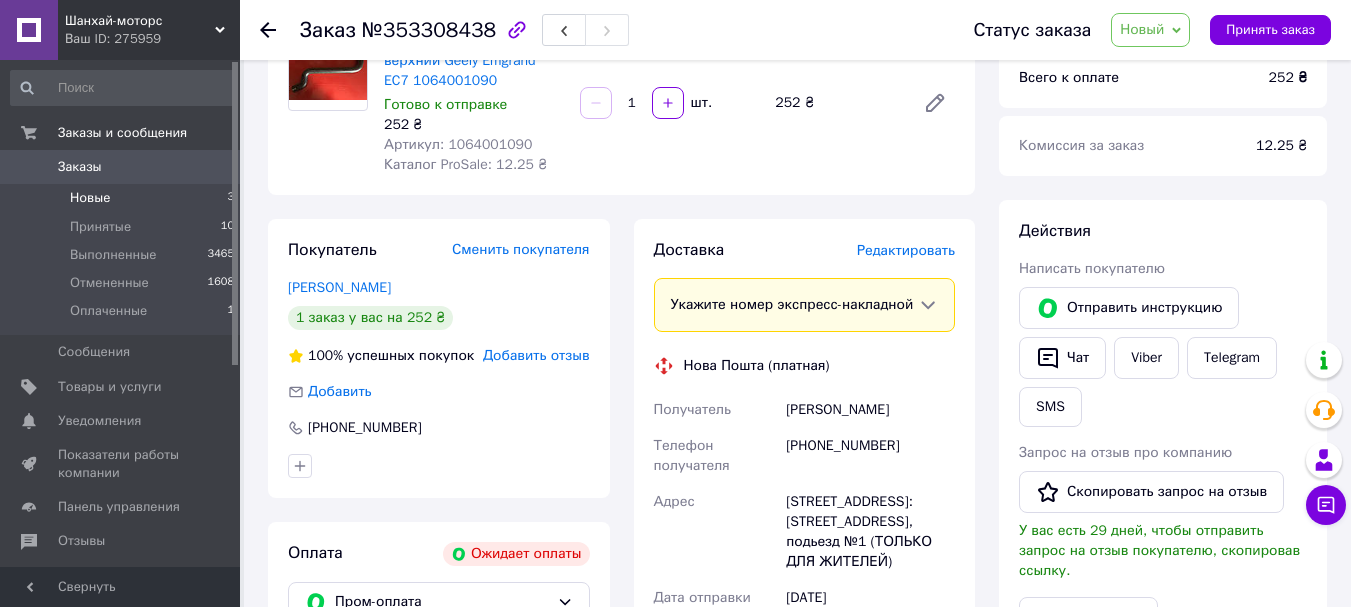 click on "Новые" at bounding box center (90, 198) 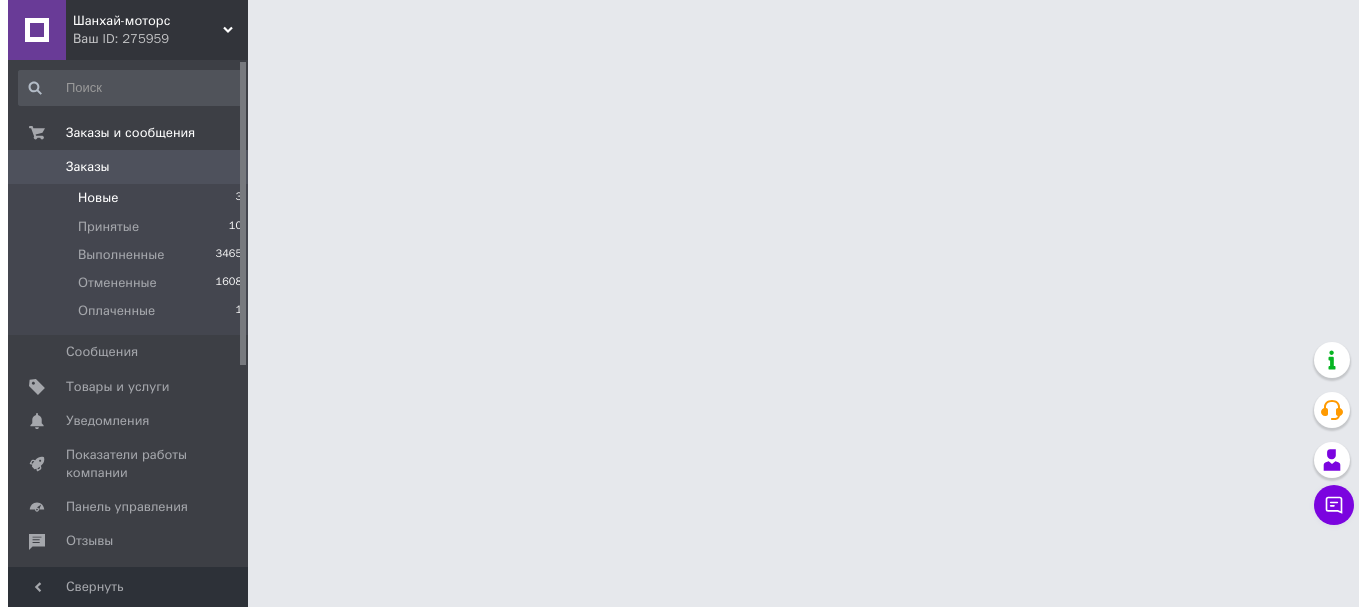 scroll, scrollTop: 0, scrollLeft: 0, axis: both 